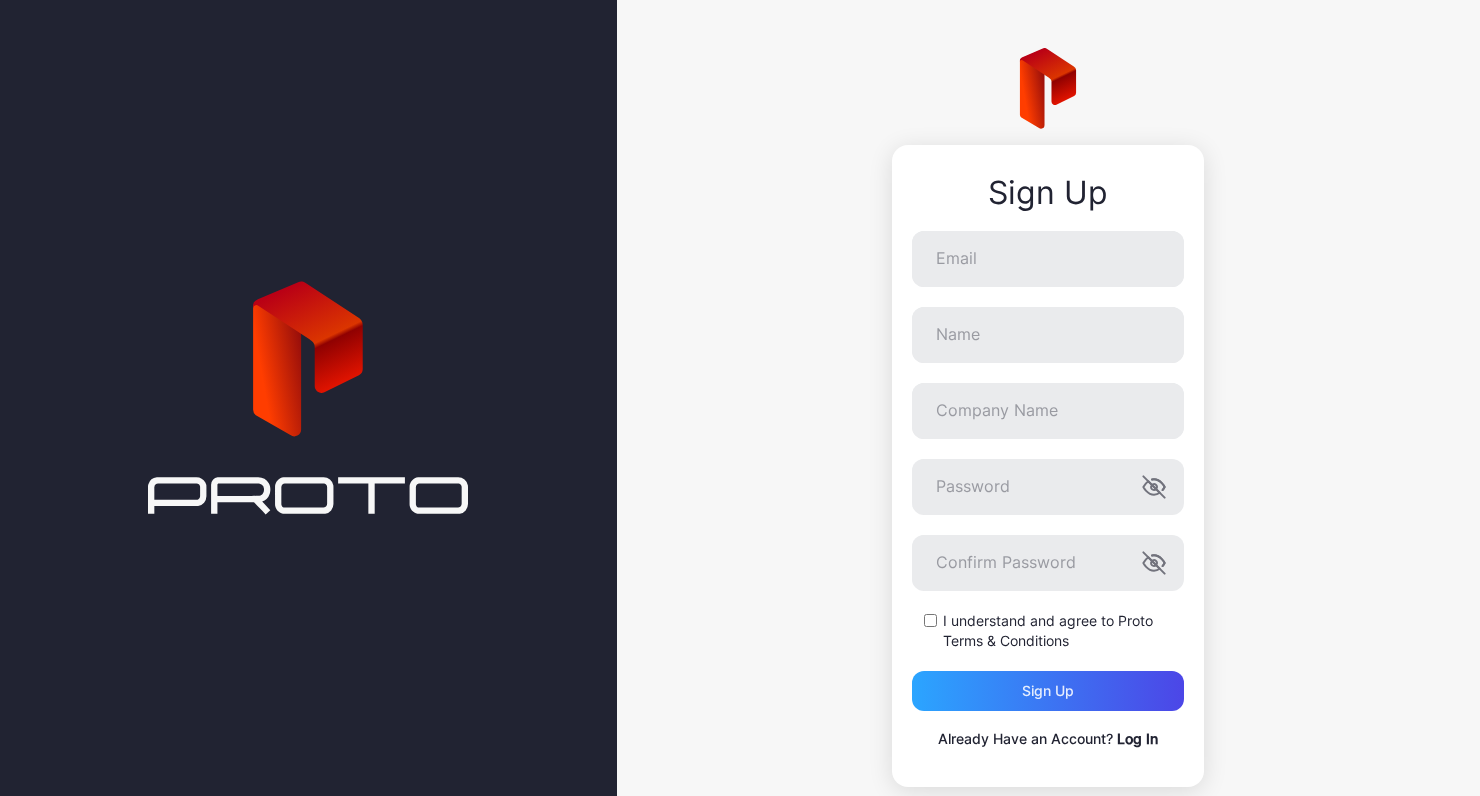 scroll, scrollTop: 0, scrollLeft: 0, axis: both 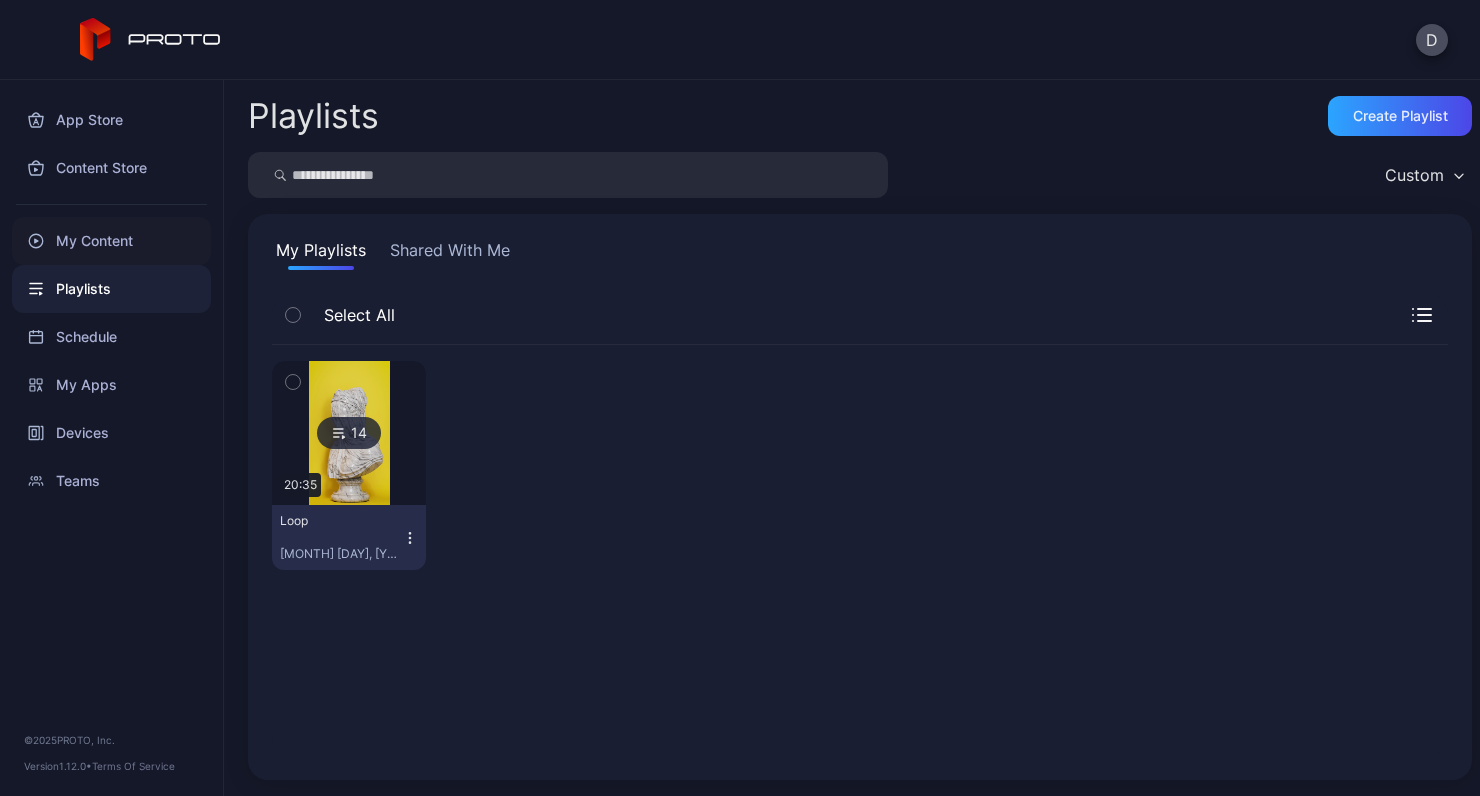 click on "My Content" at bounding box center (111, 241) 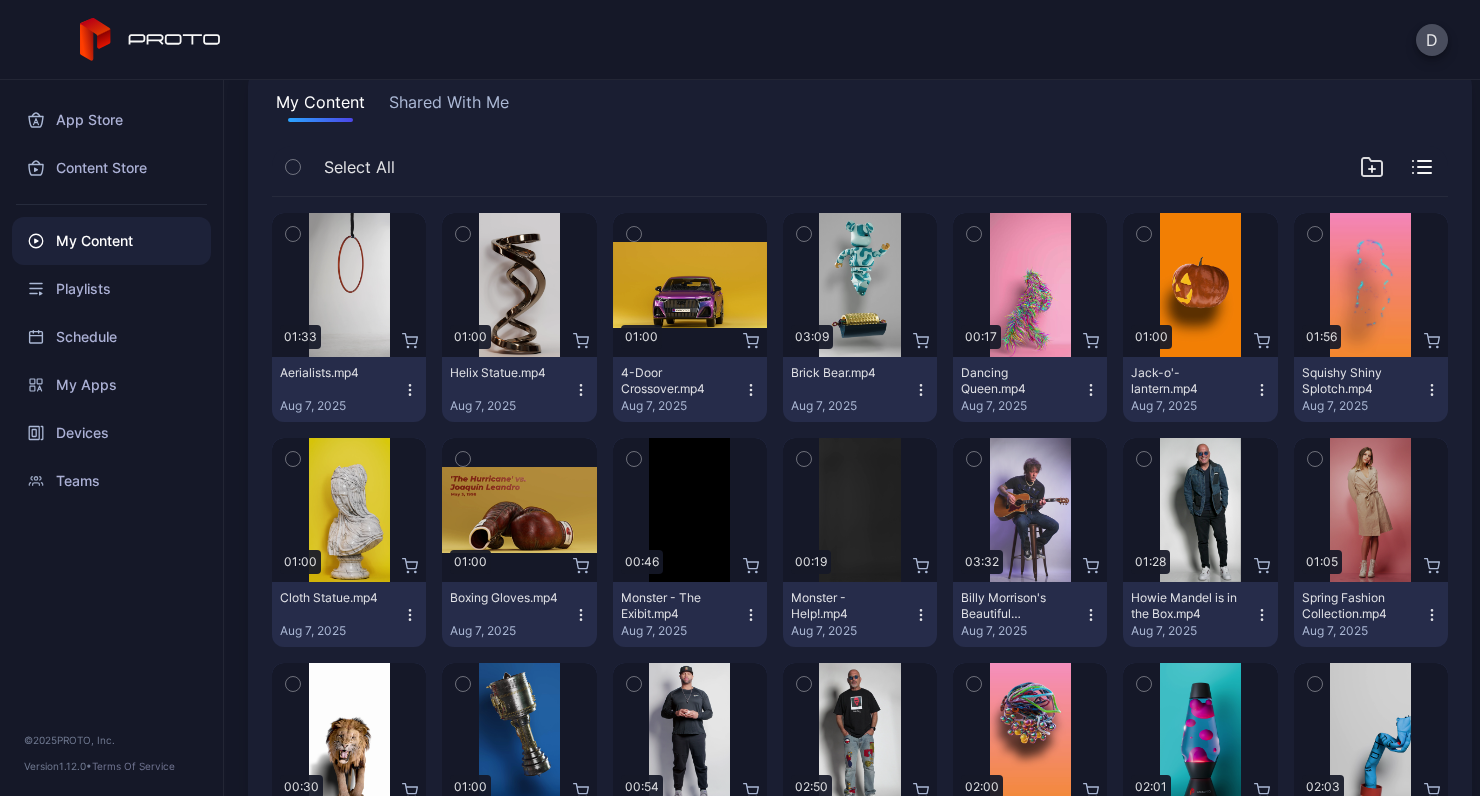 scroll, scrollTop: 0, scrollLeft: 0, axis: both 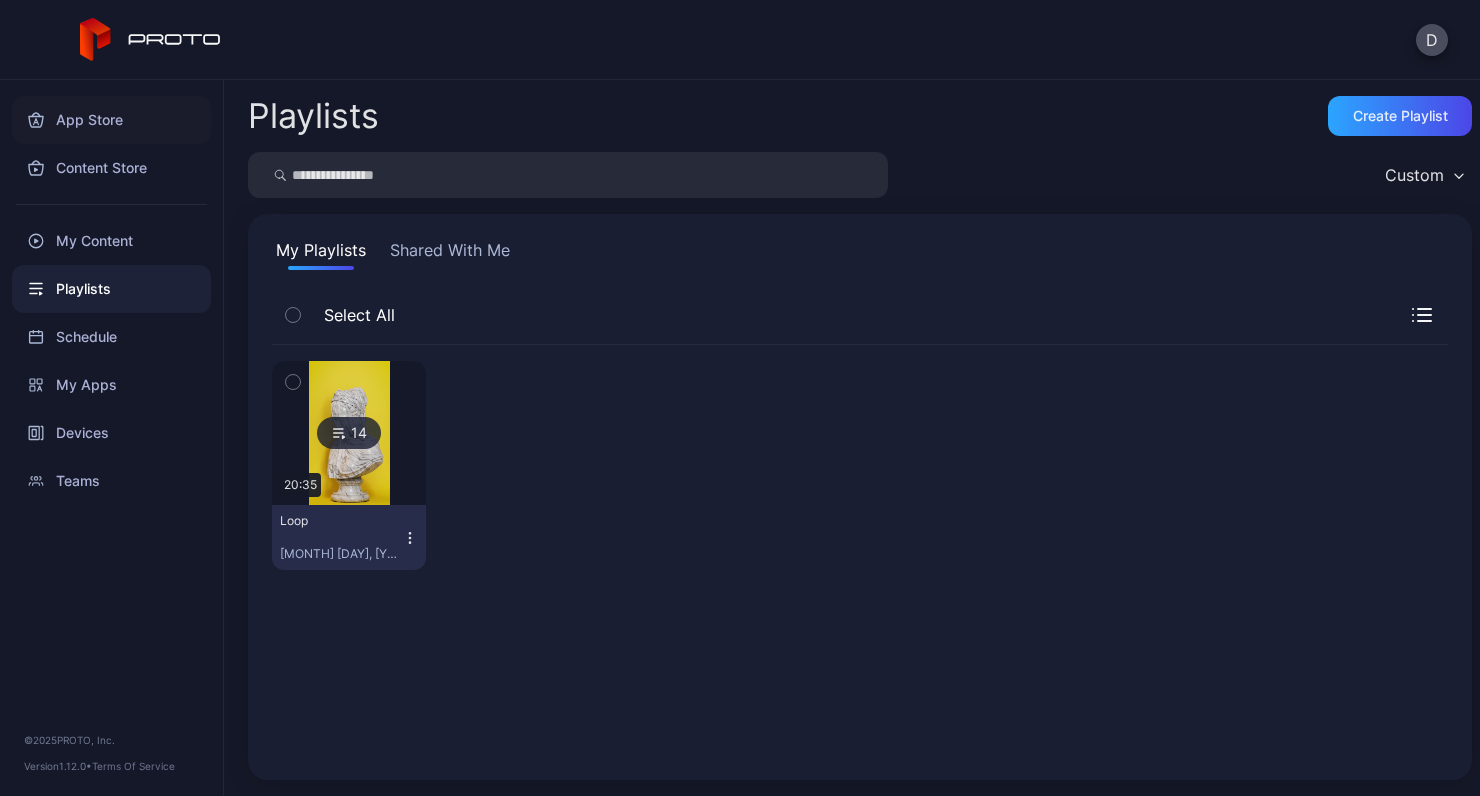 click on "App Store" at bounding box center [111, 120] 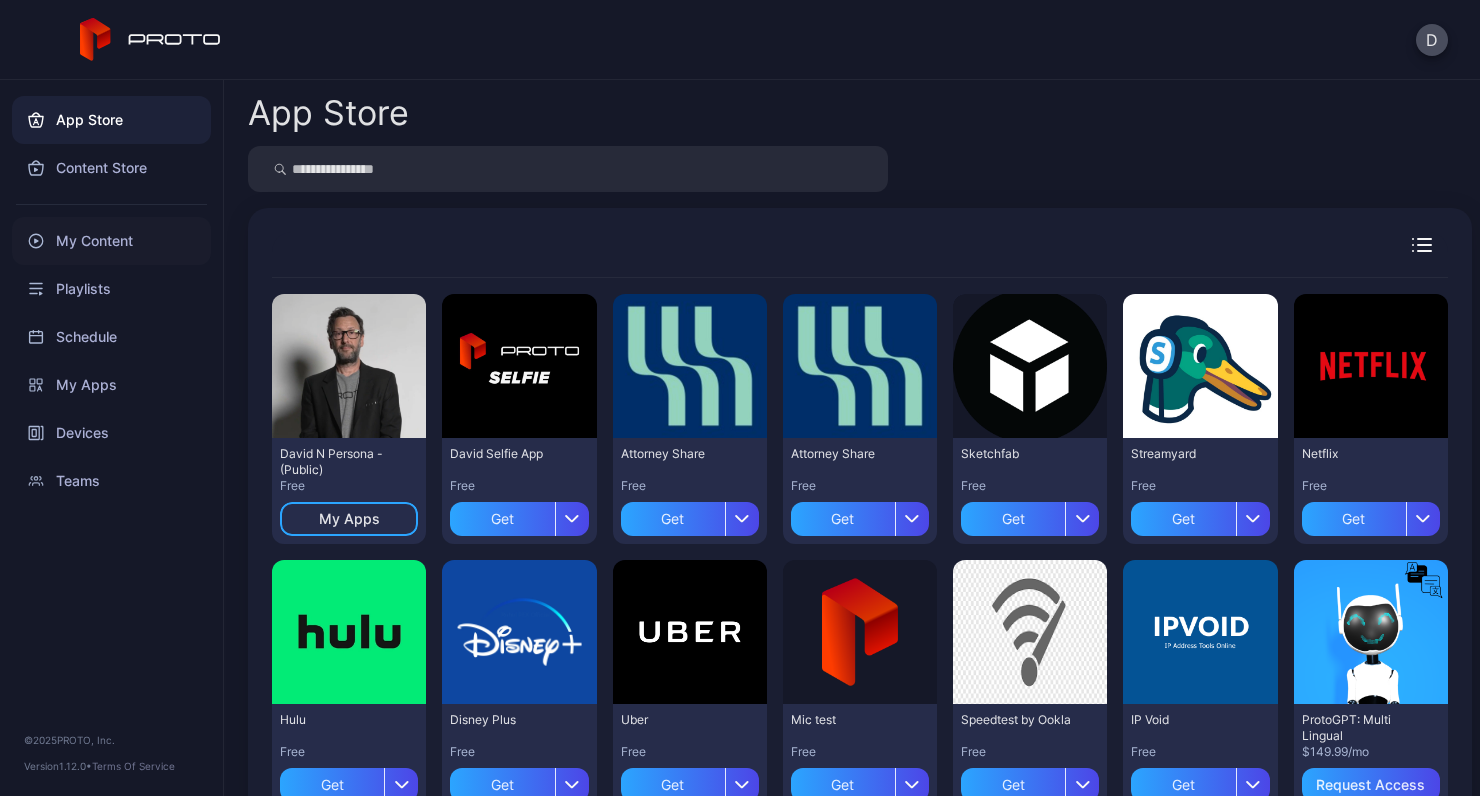 click on "My Content" at bounding box center (111, 241) 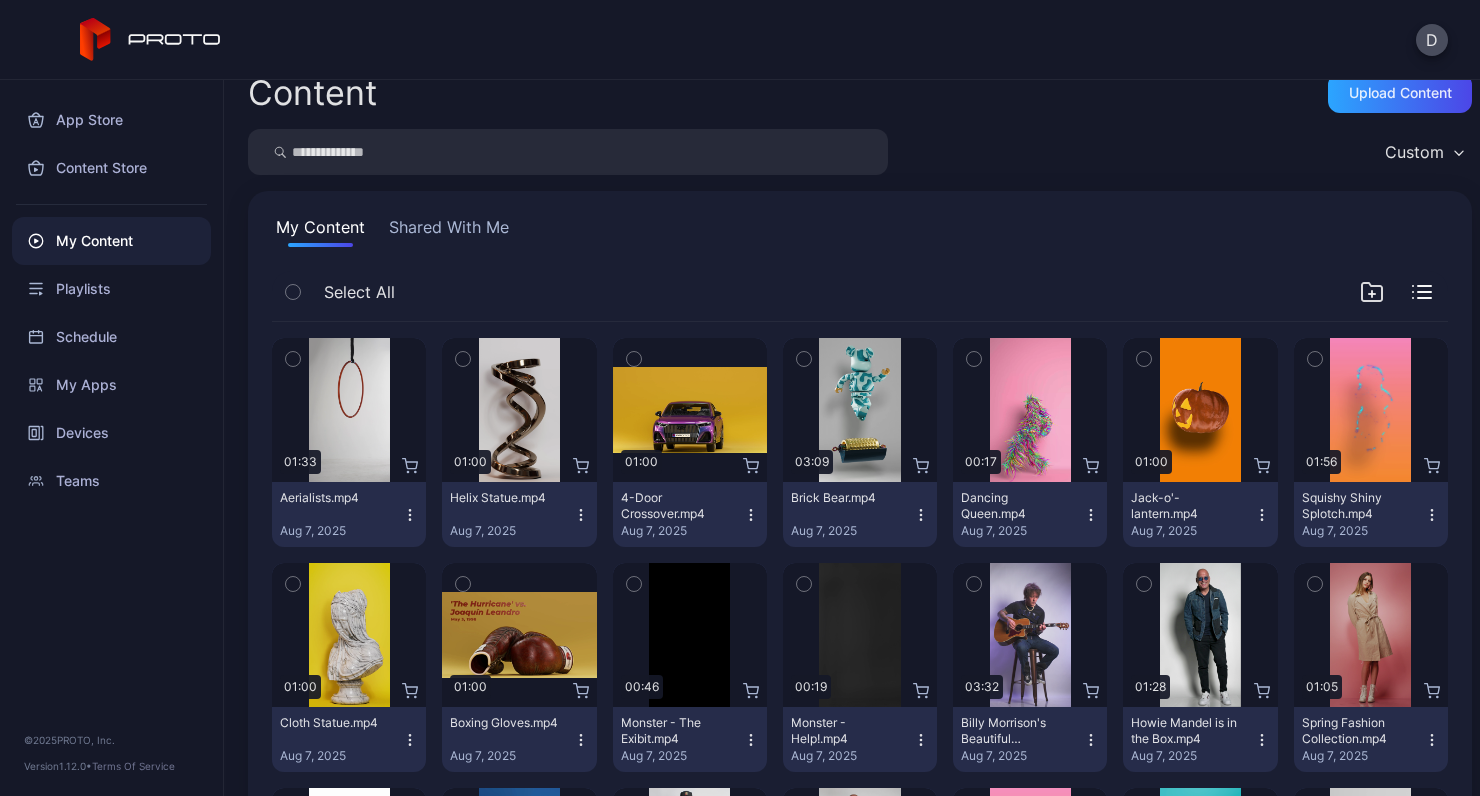 scroll, scrollTop: 0, scrollLeft: 0, axis: both 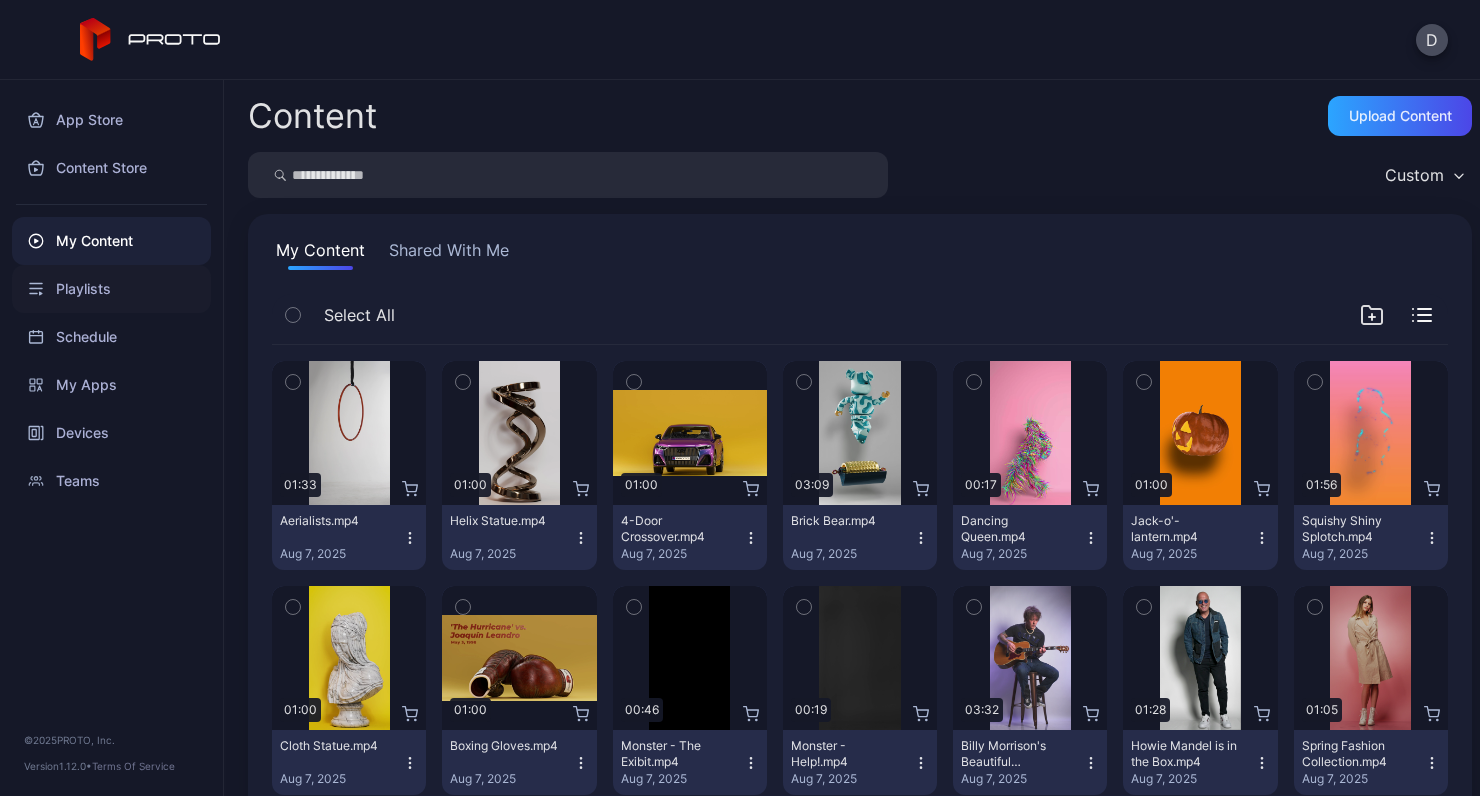 click on "Playlists" at bounding box center (111, 289) 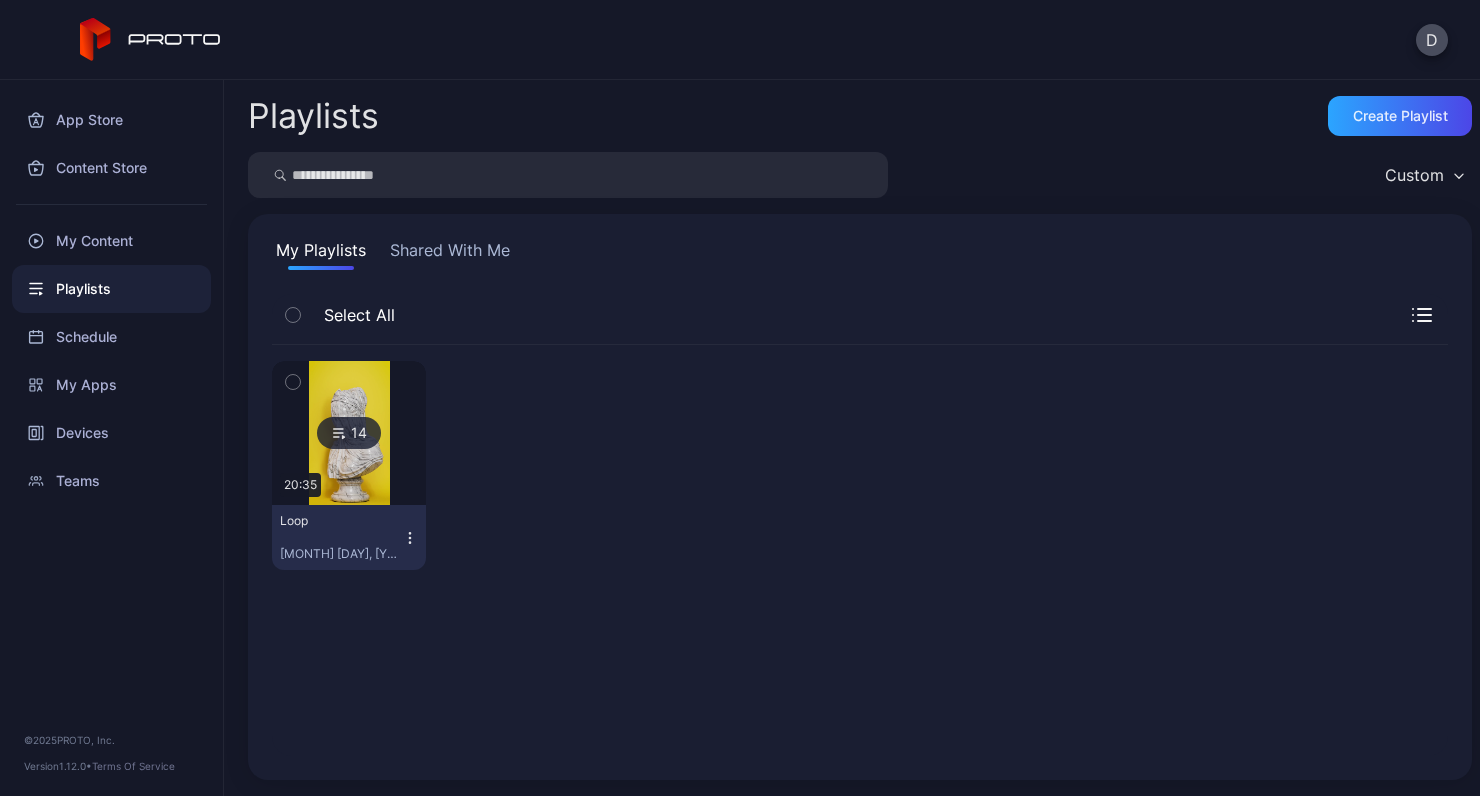 click at bounding box center (349, 433) 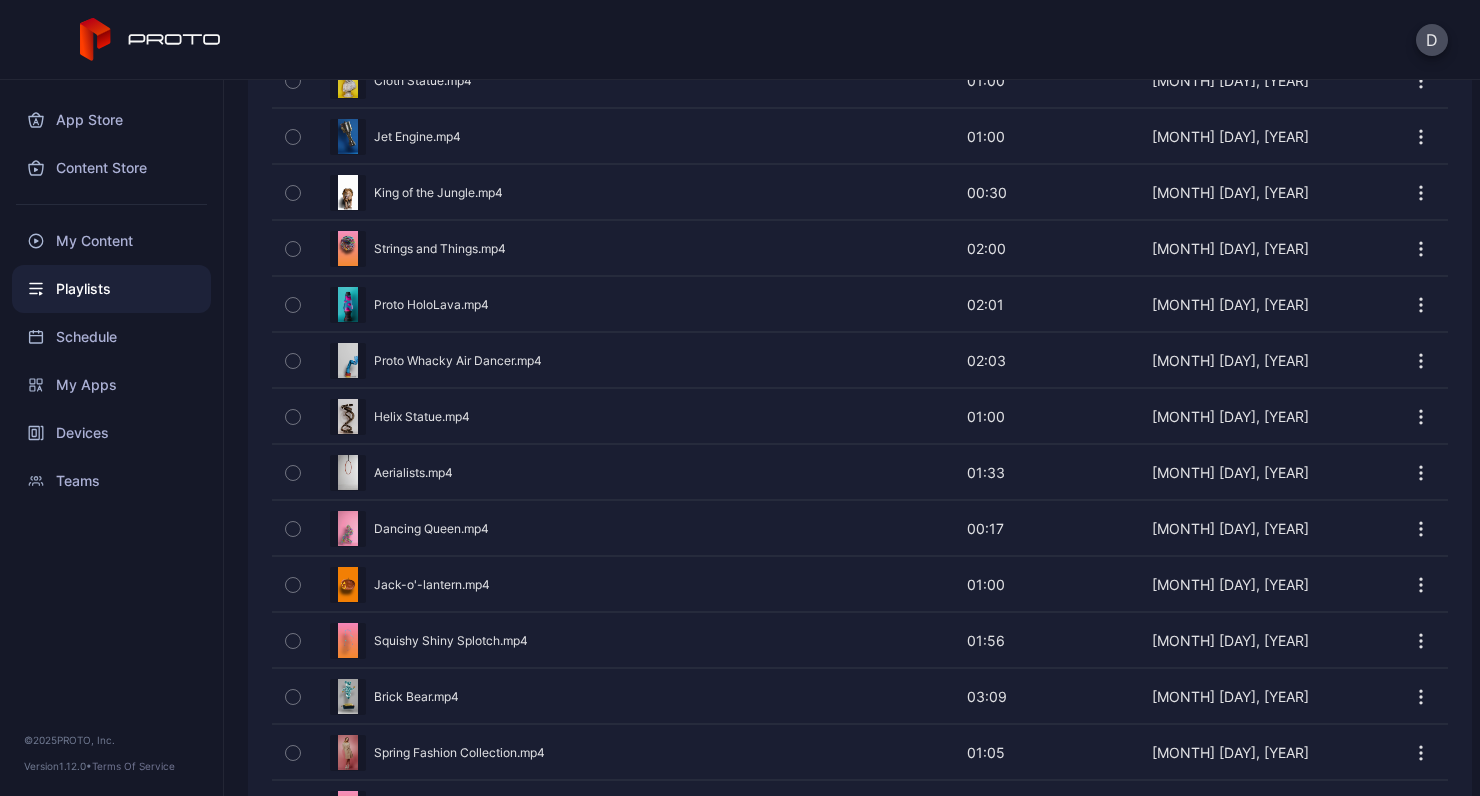 scroll, scrollTop: 544, scrollLeft: 0, axis: vertical 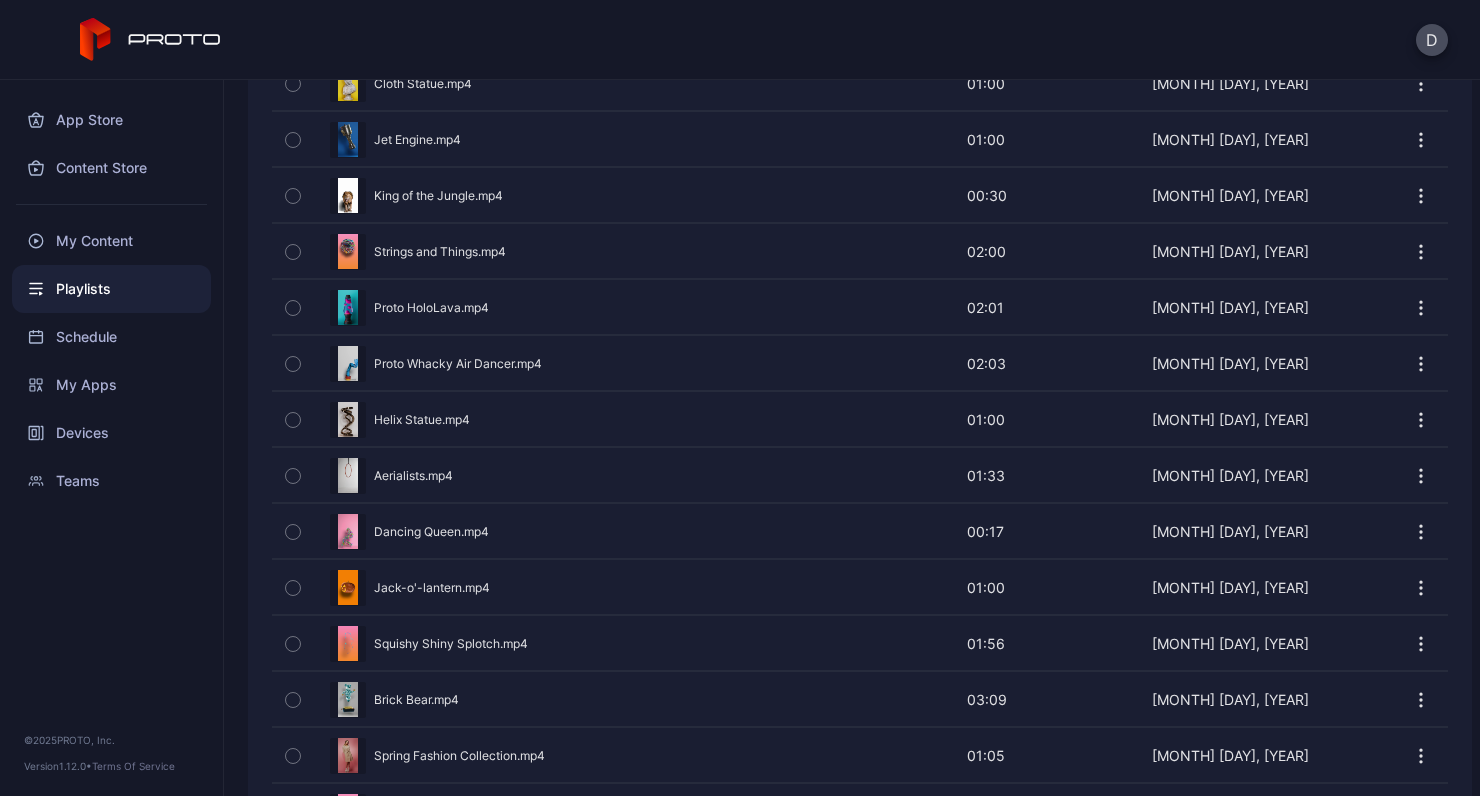 click at bounding box center [293, 196] 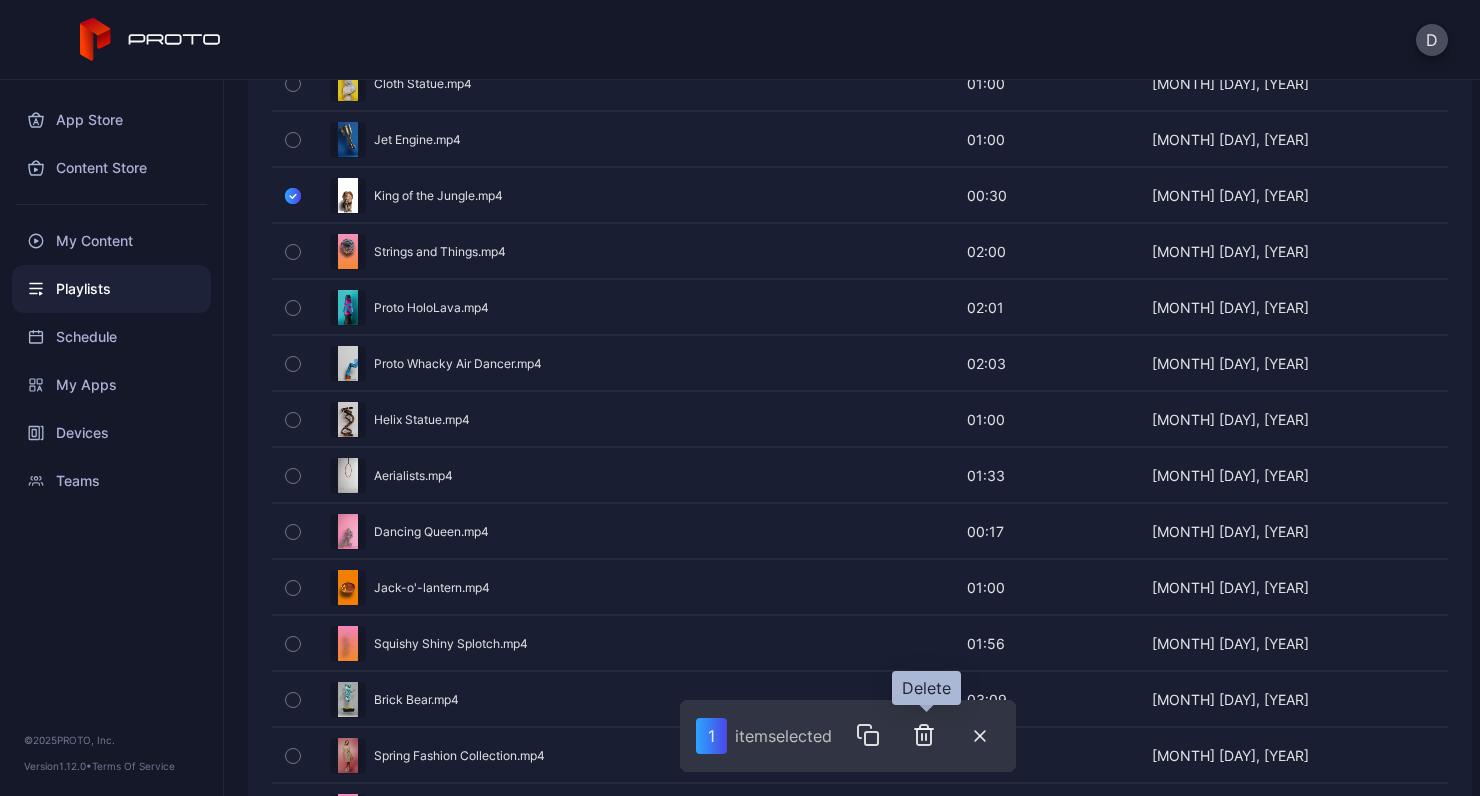 click 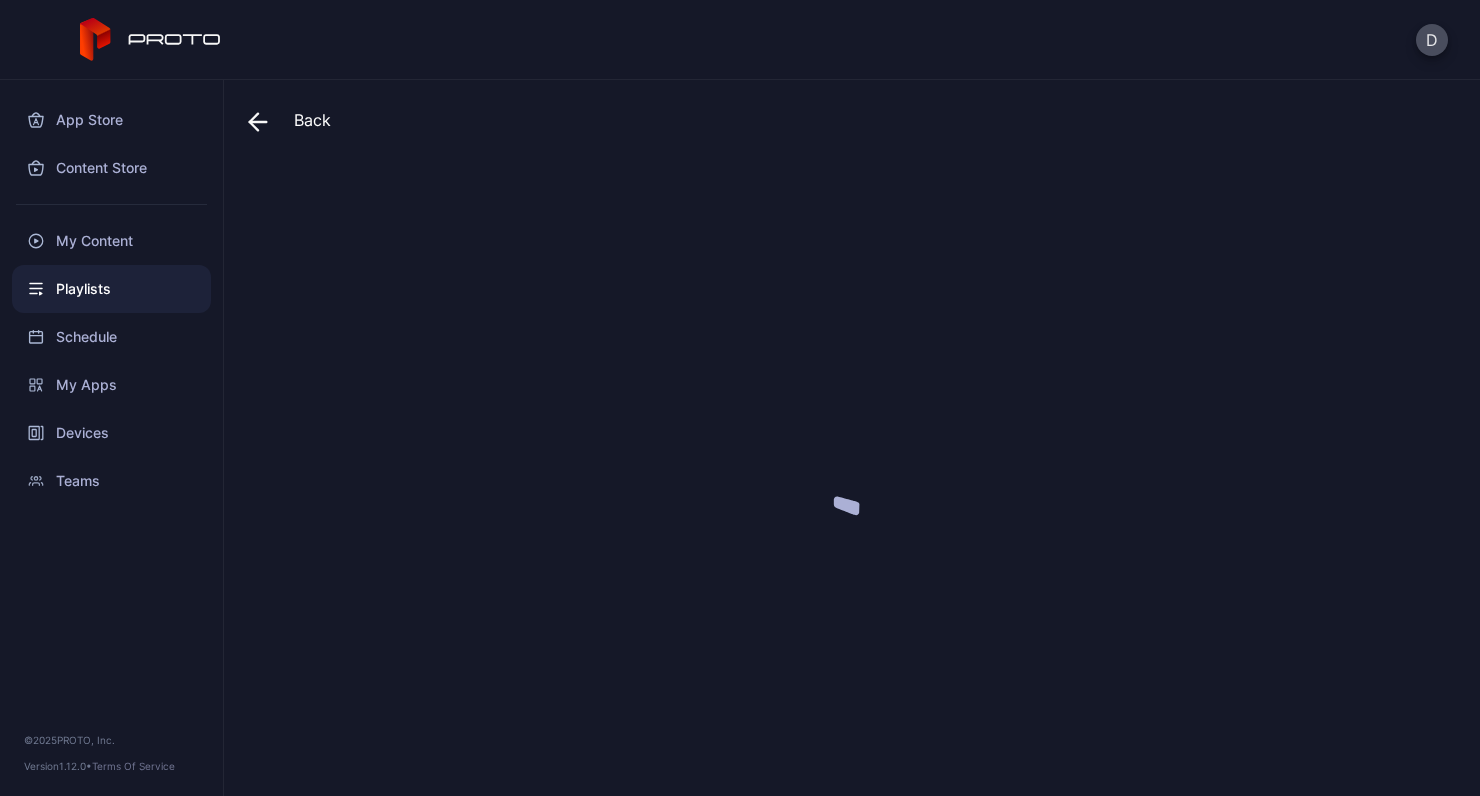 scroll, scrollTop: 0, scrollLeft: 0, axis: both 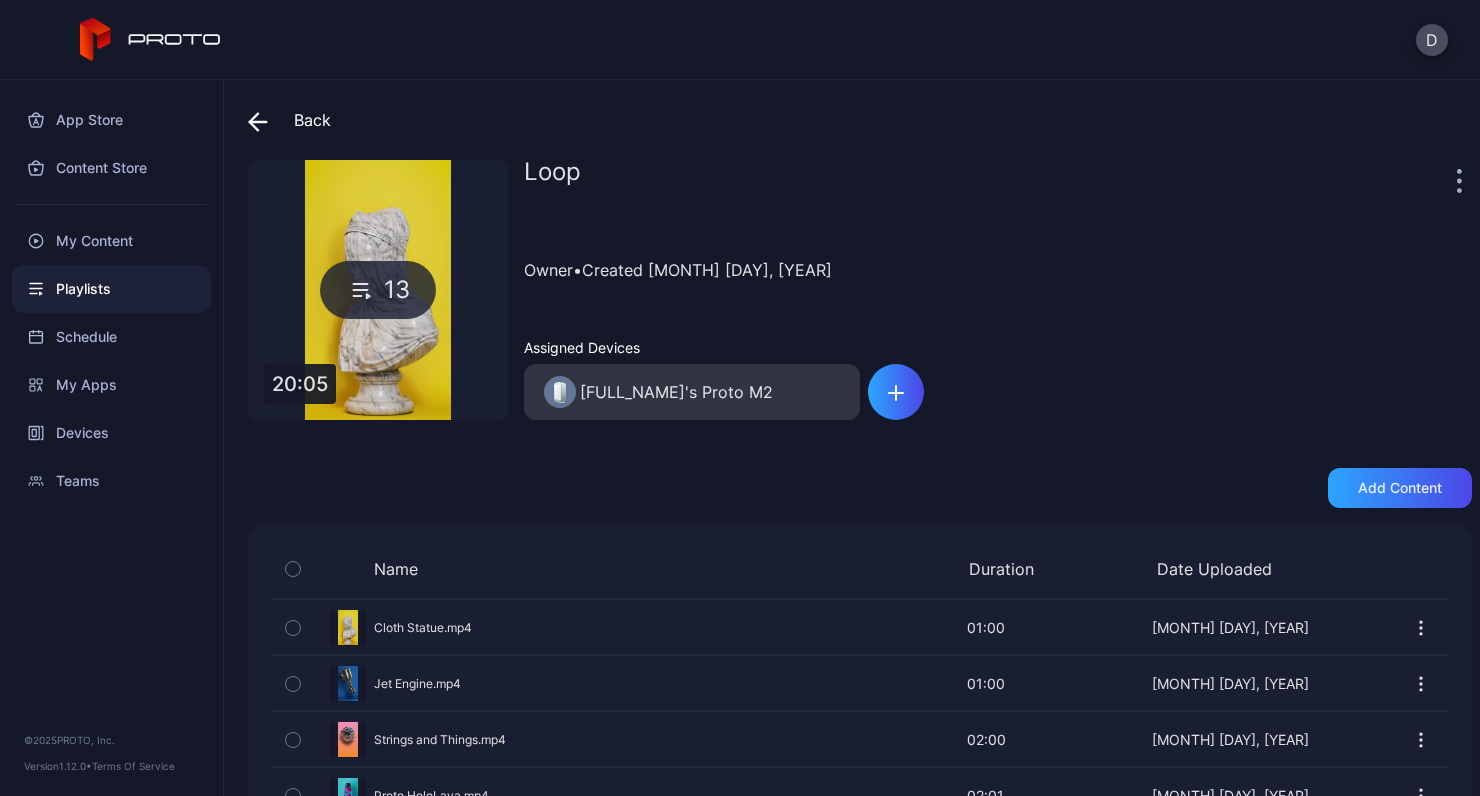 click 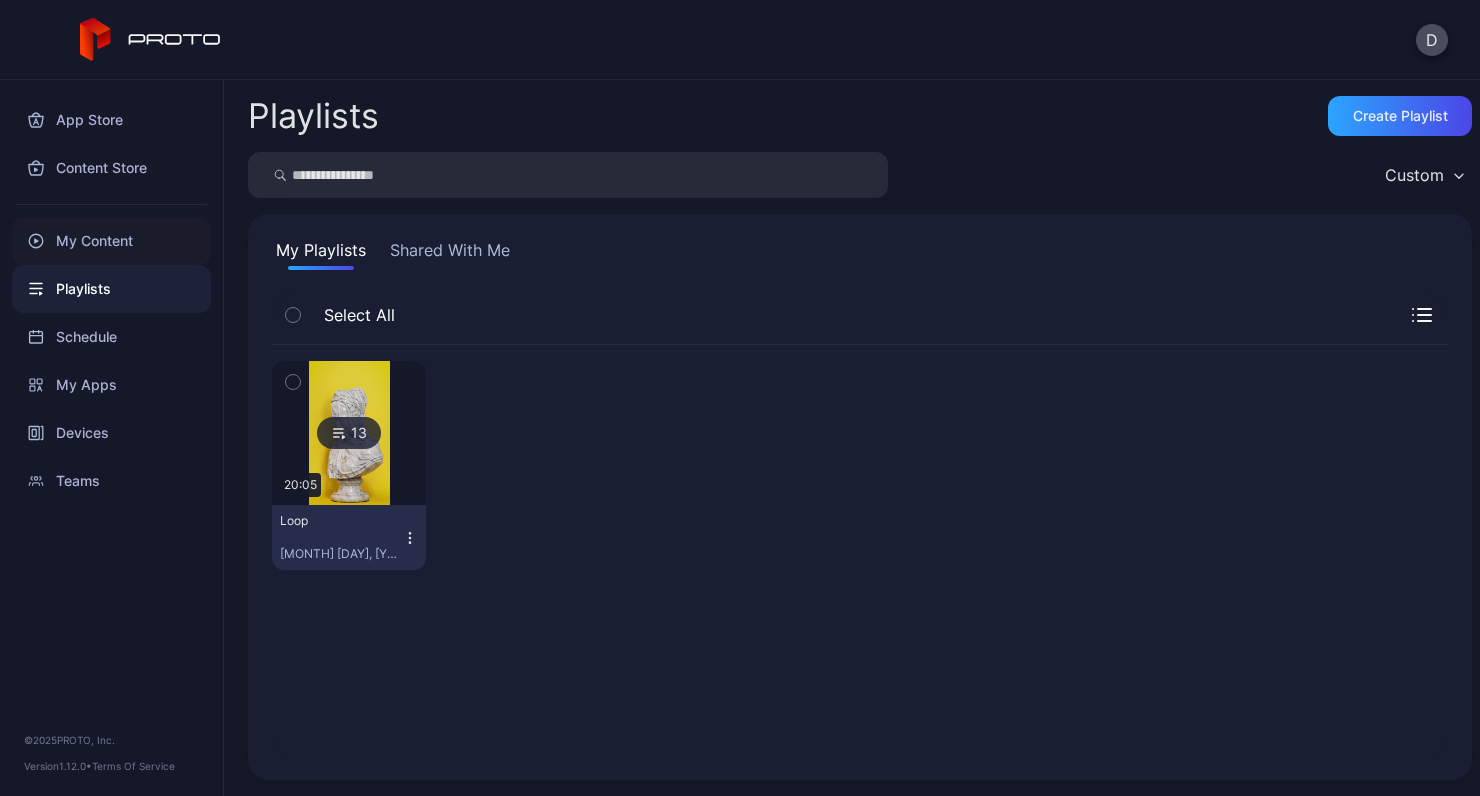 click on "My Content" at bounding box center [111, 241] 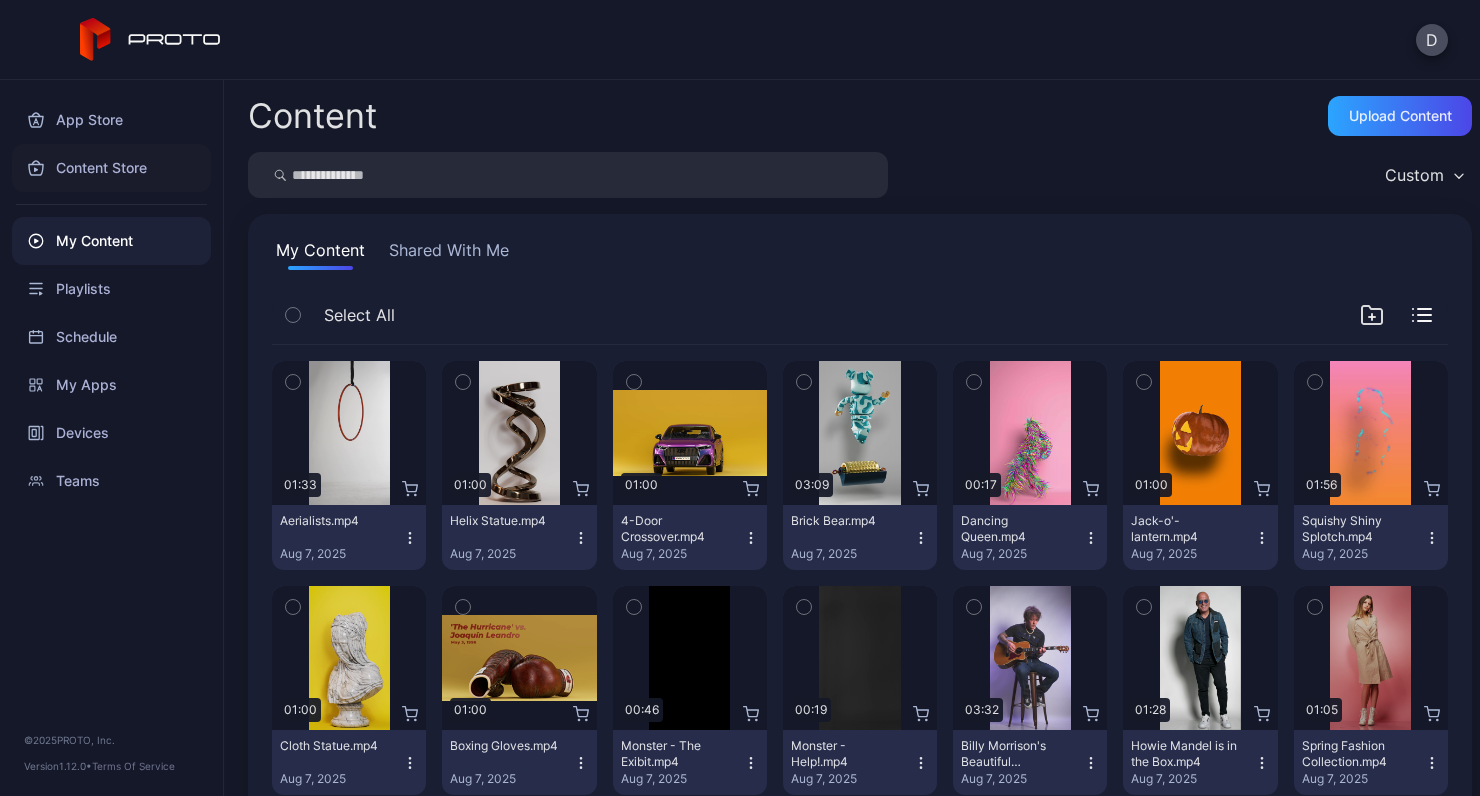 click on "Content Store" at bounding box center (111, 168) 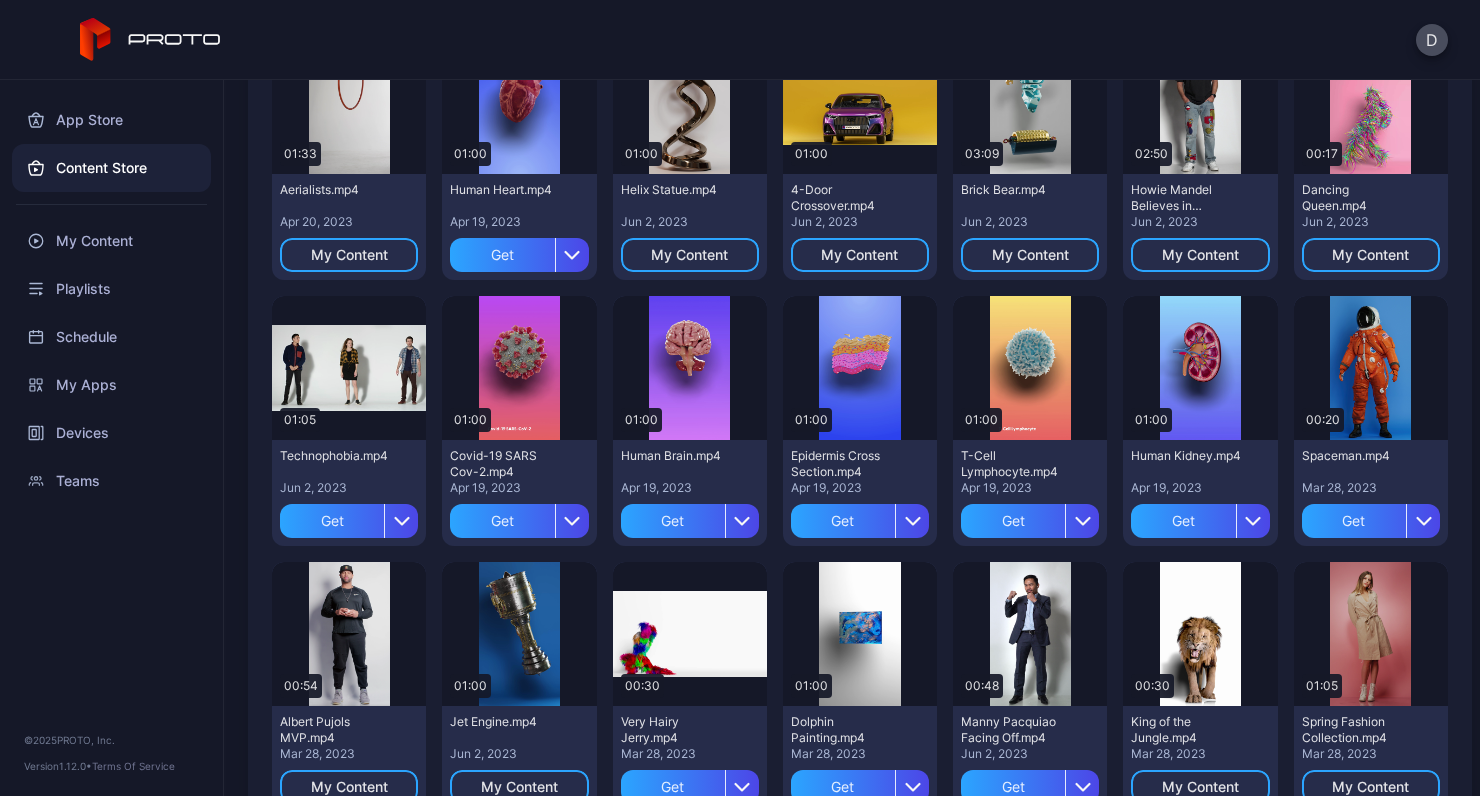 scroll, scrollTop: 518, scrollLeft: 0, axis: vertical 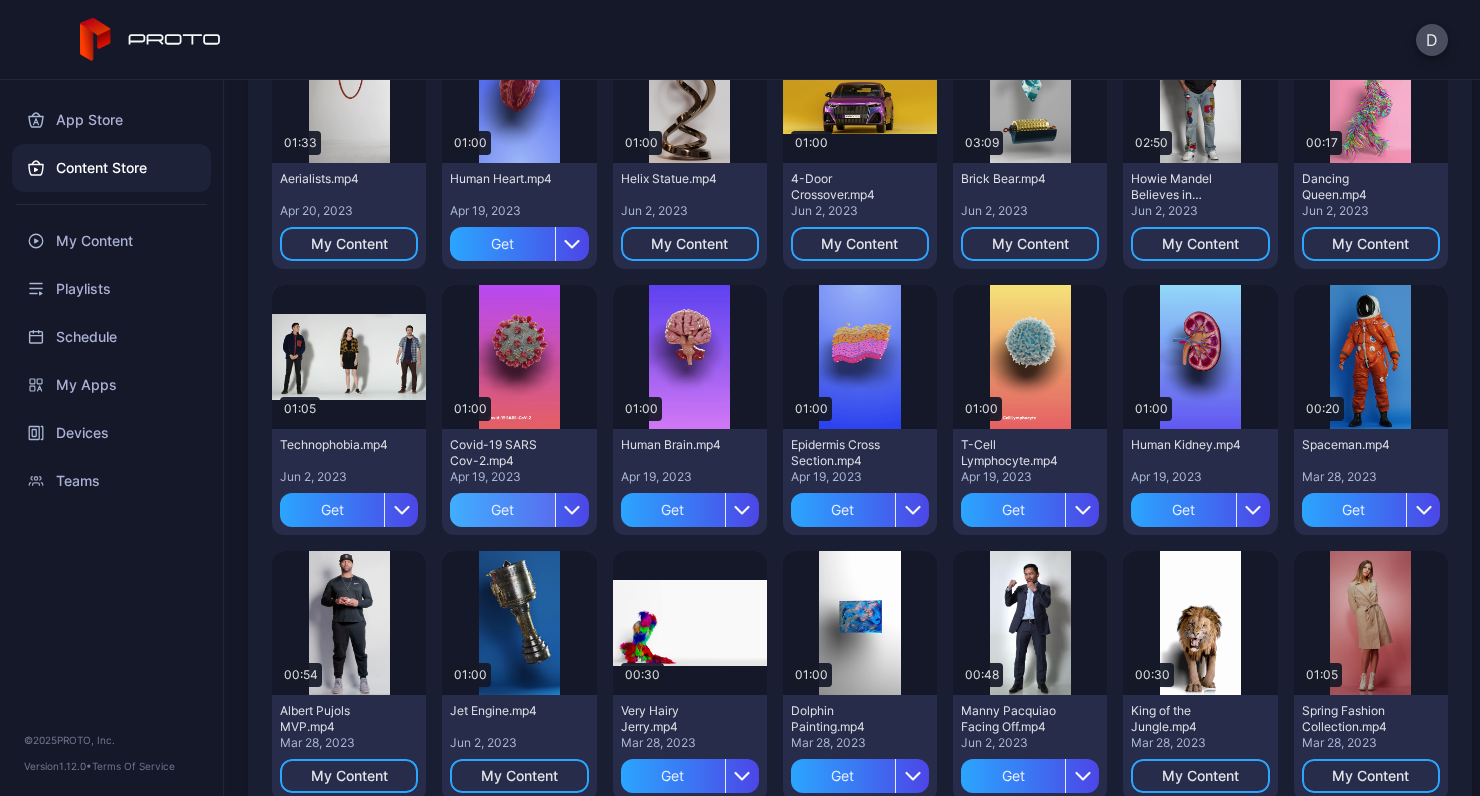 click on "Get" at bounding box center (502, 510) 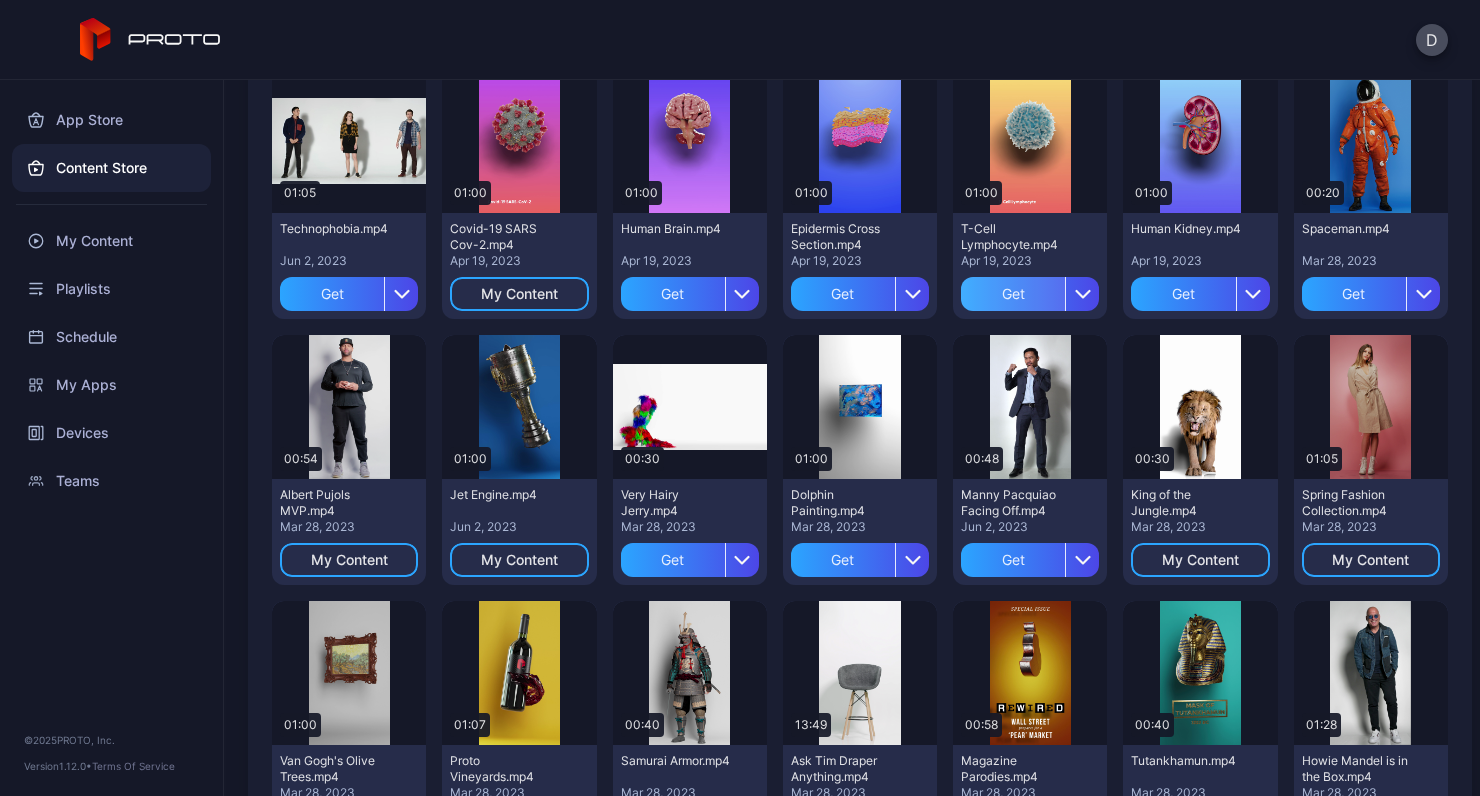 scroll, scrollTop: 829, scrollLeft: 0, axis: vertical 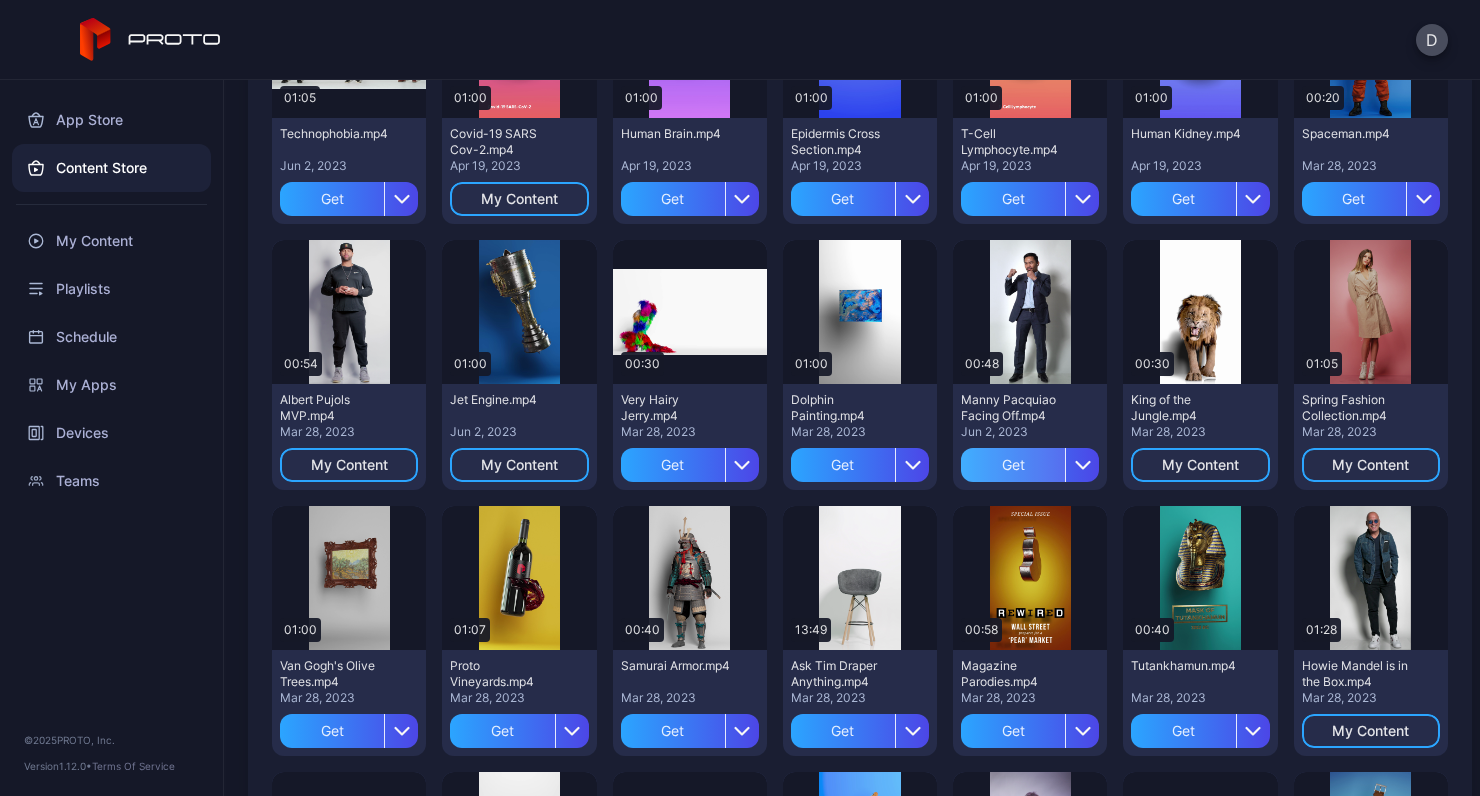 click on "Get" at bounding box center (1013, 465) 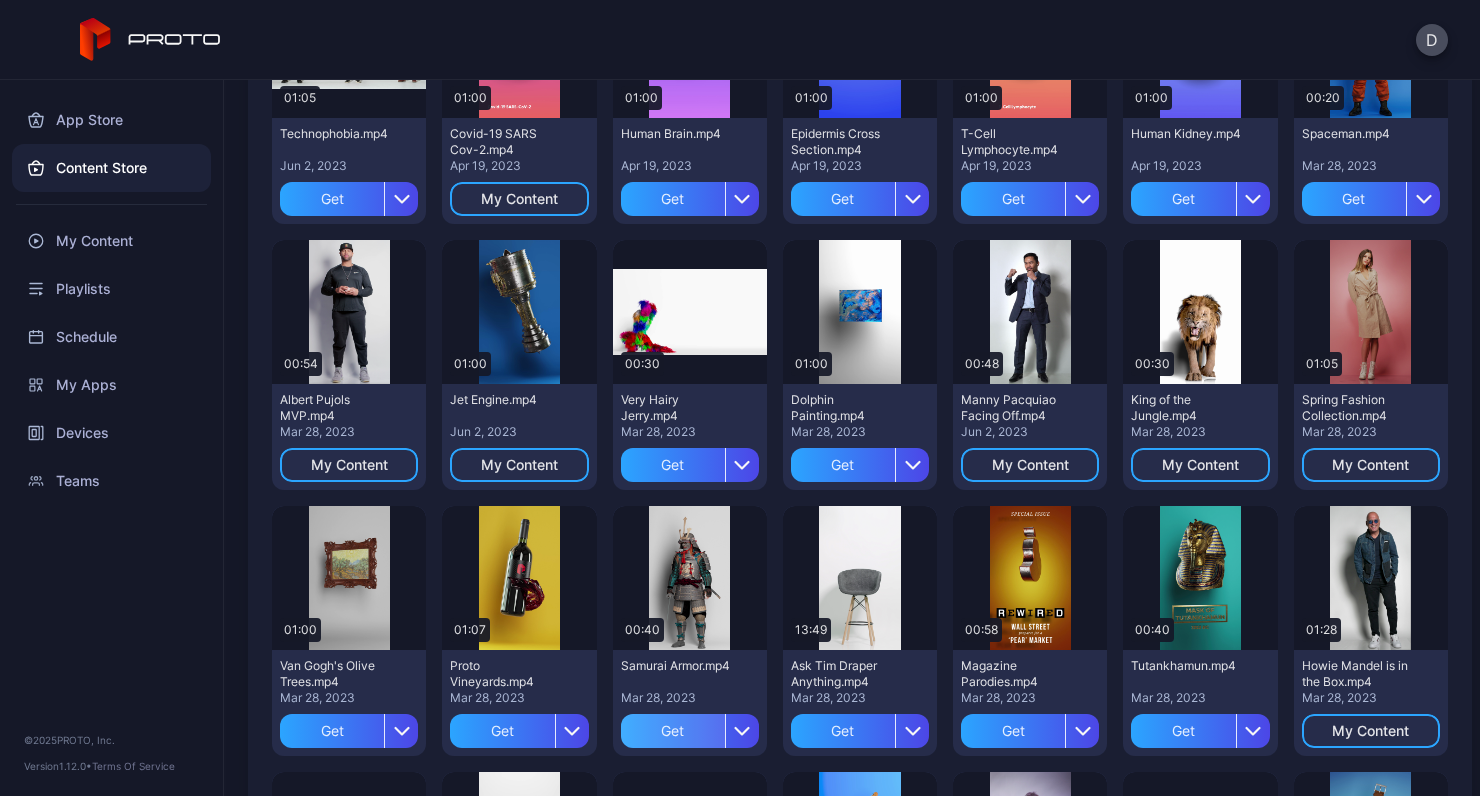 click on "Get" at bounding box center [673, 731] 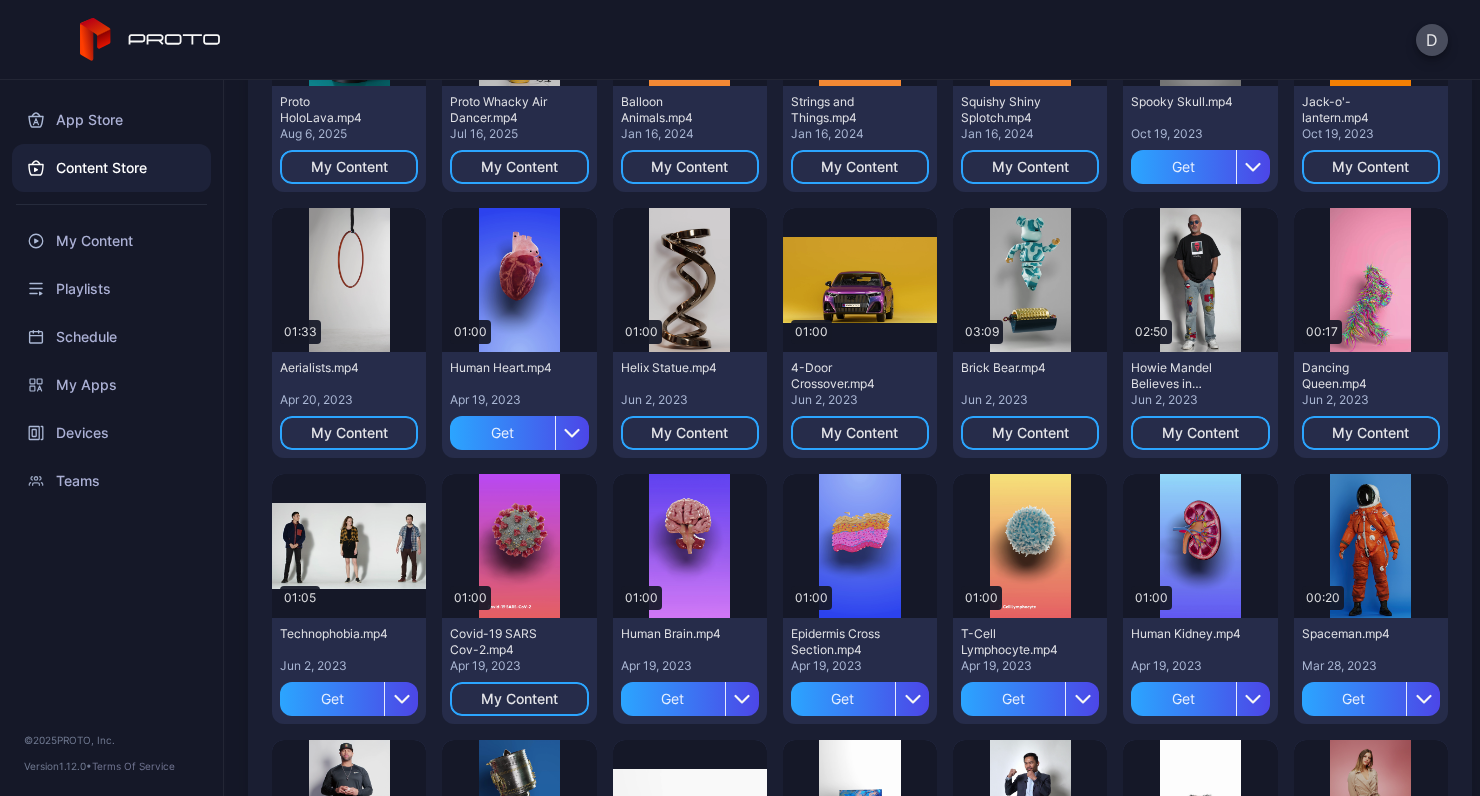 scroll, scrollTop: 0, scrollLeft: 0, axis: both 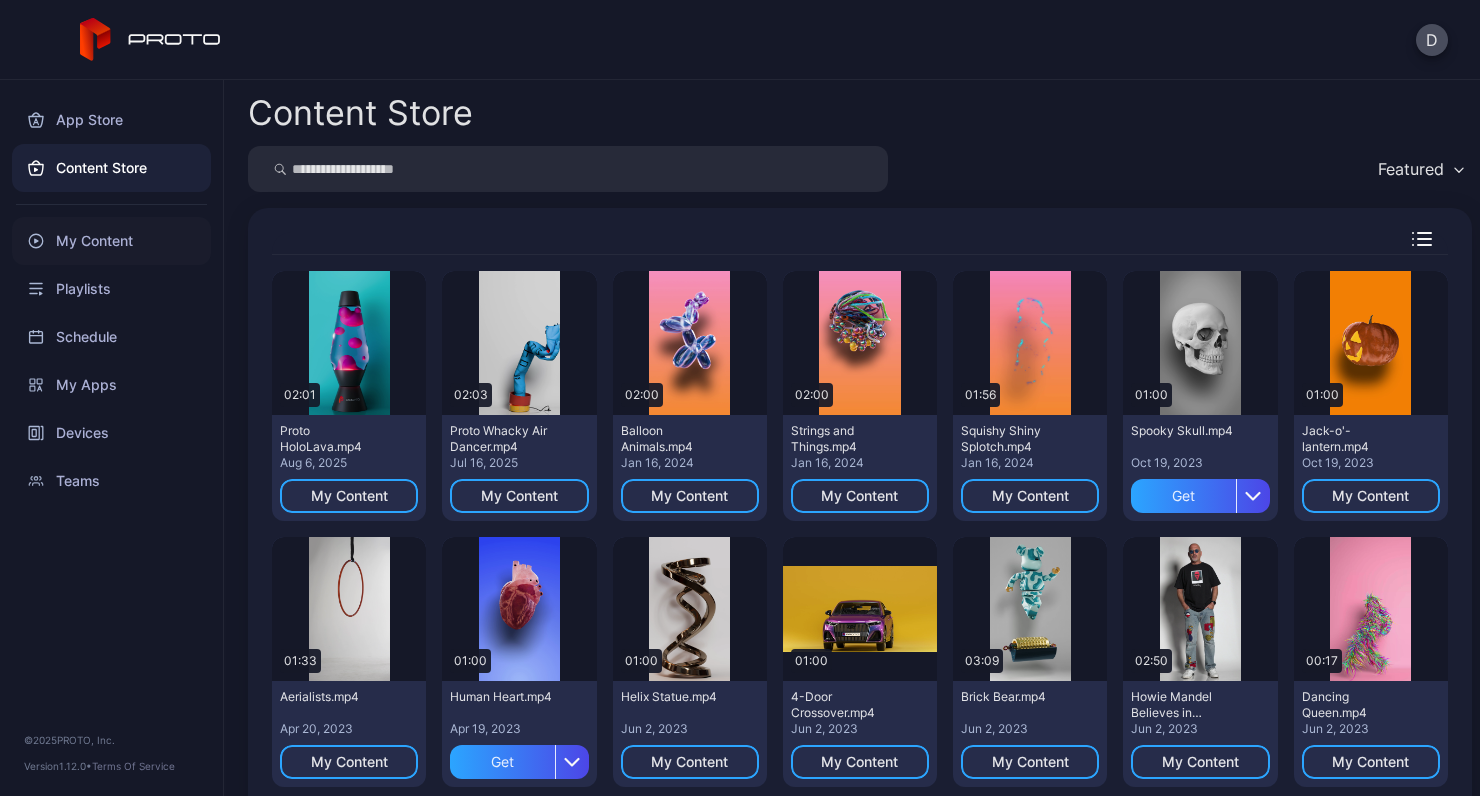 click on "My Content" at bounding box center [111, 241] 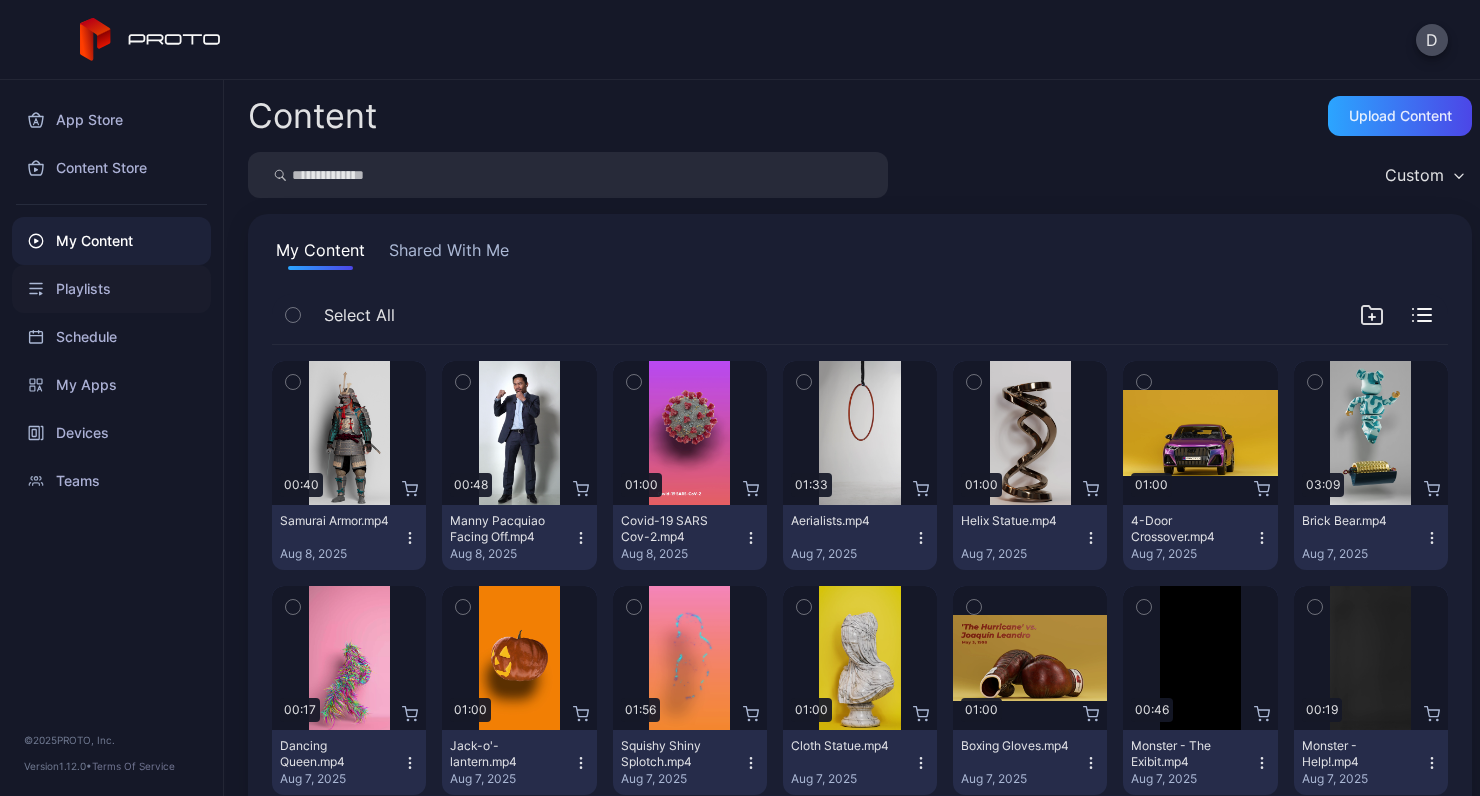 click on "Playlists" at bounding box center (111, 289) 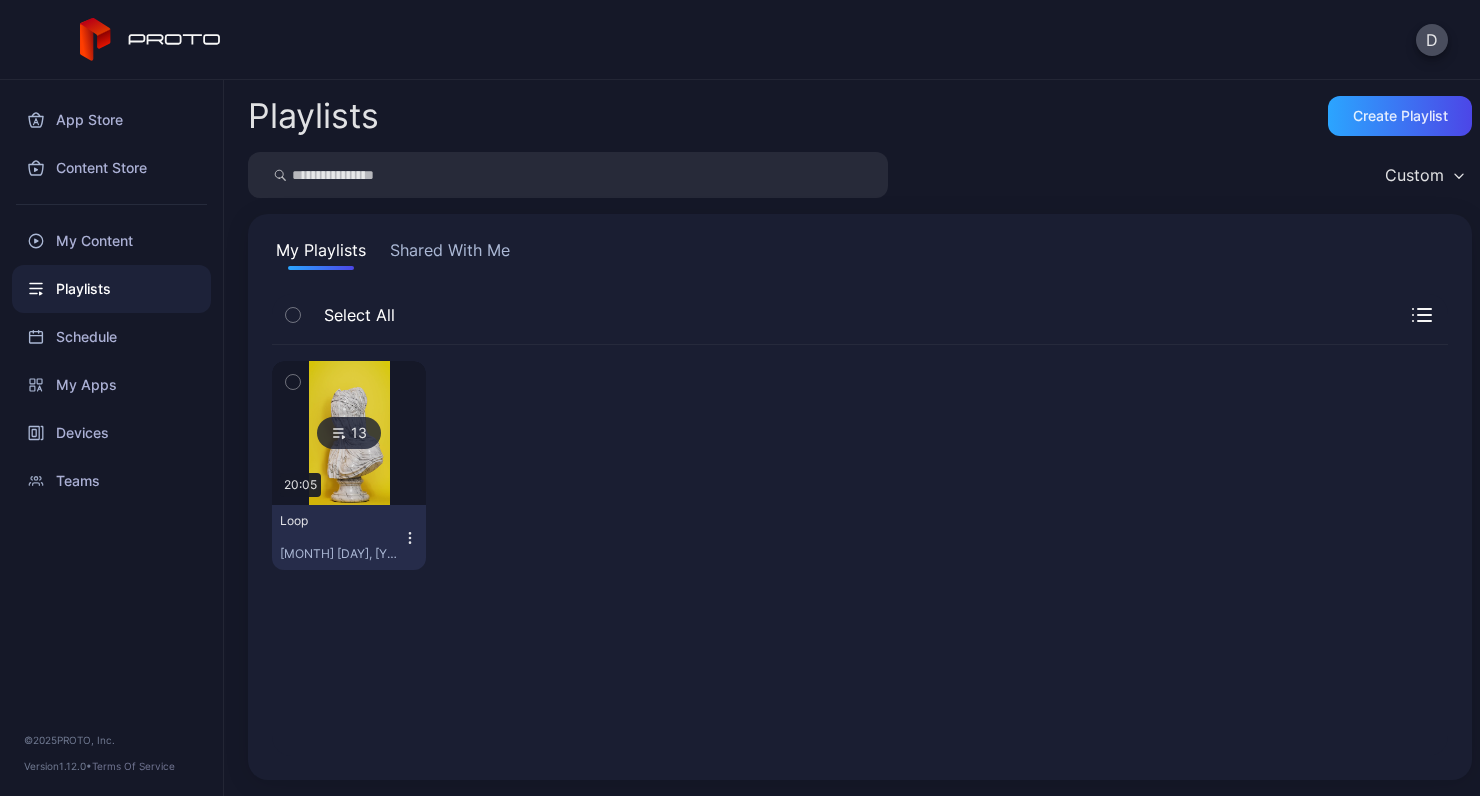 click at bounding box center [349, 433] 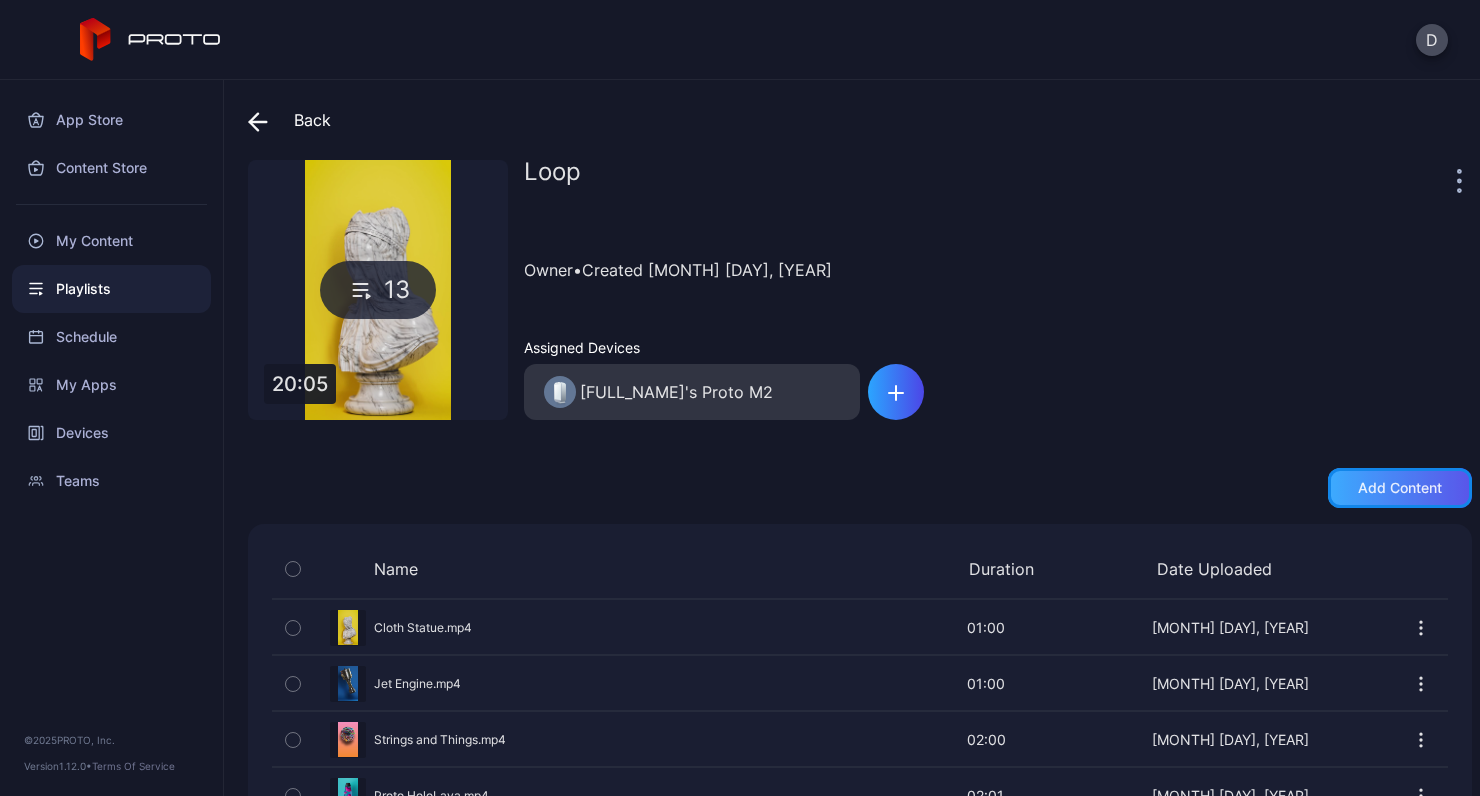 click on "Add content" at bounding box center (1400, 488) 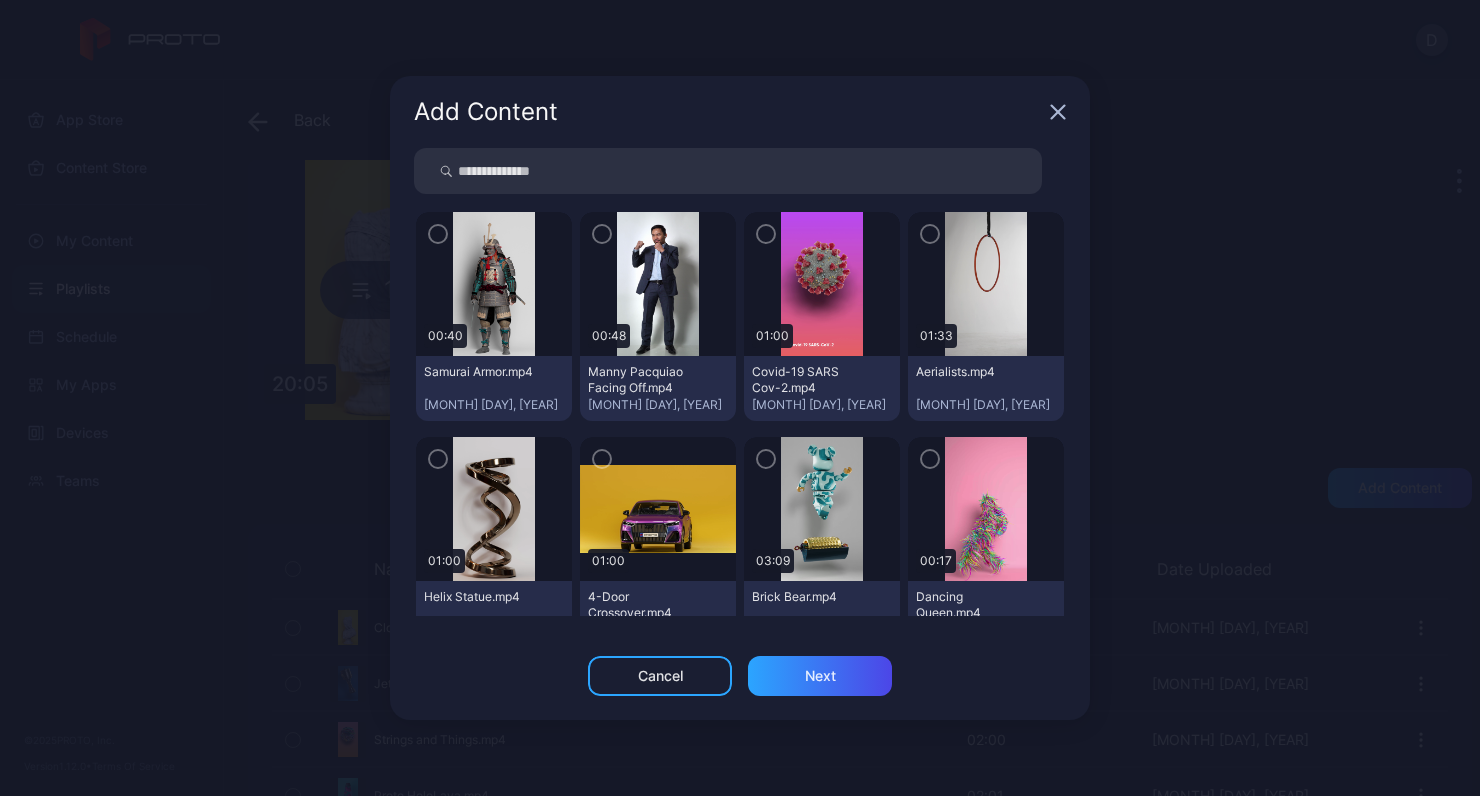 click 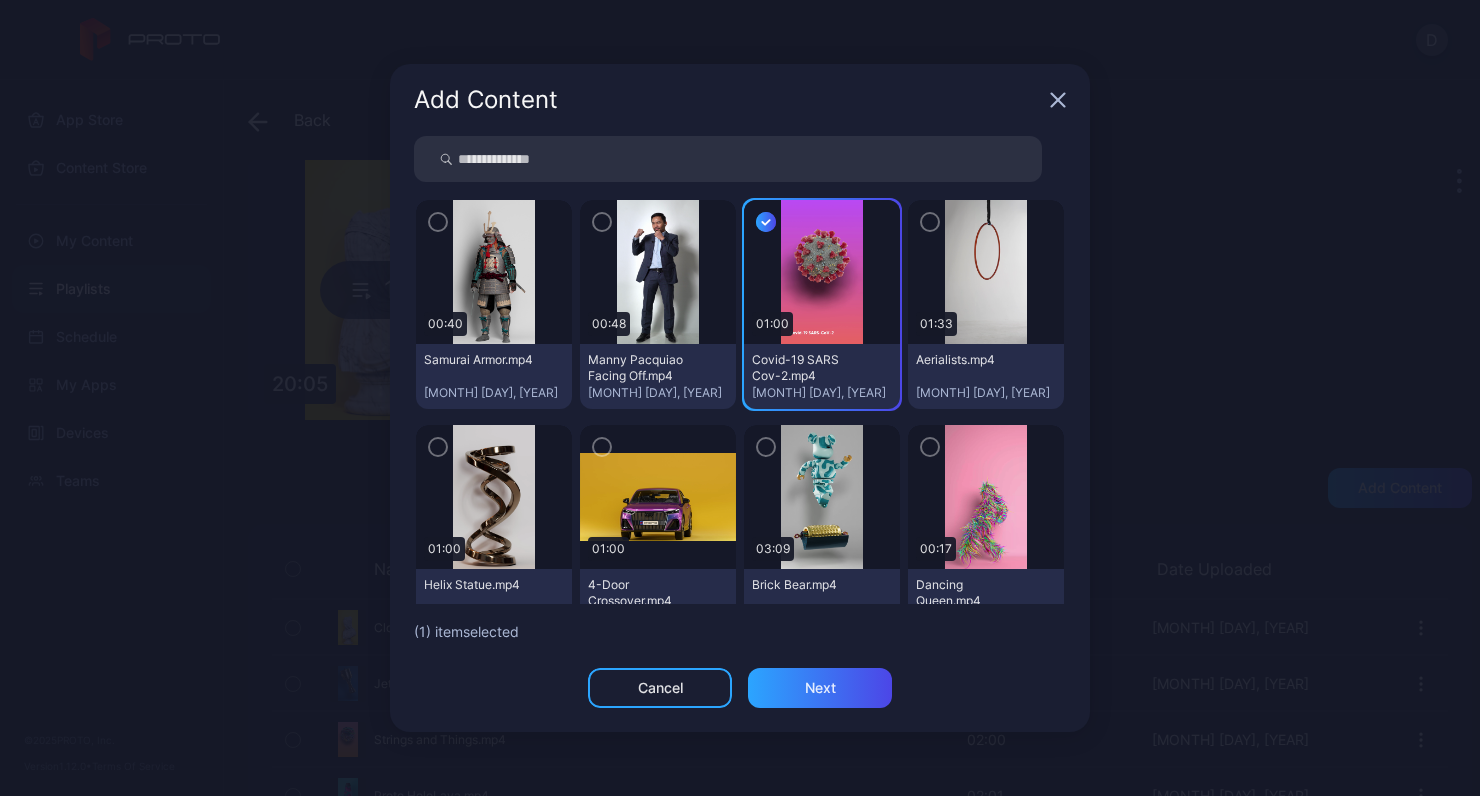 click 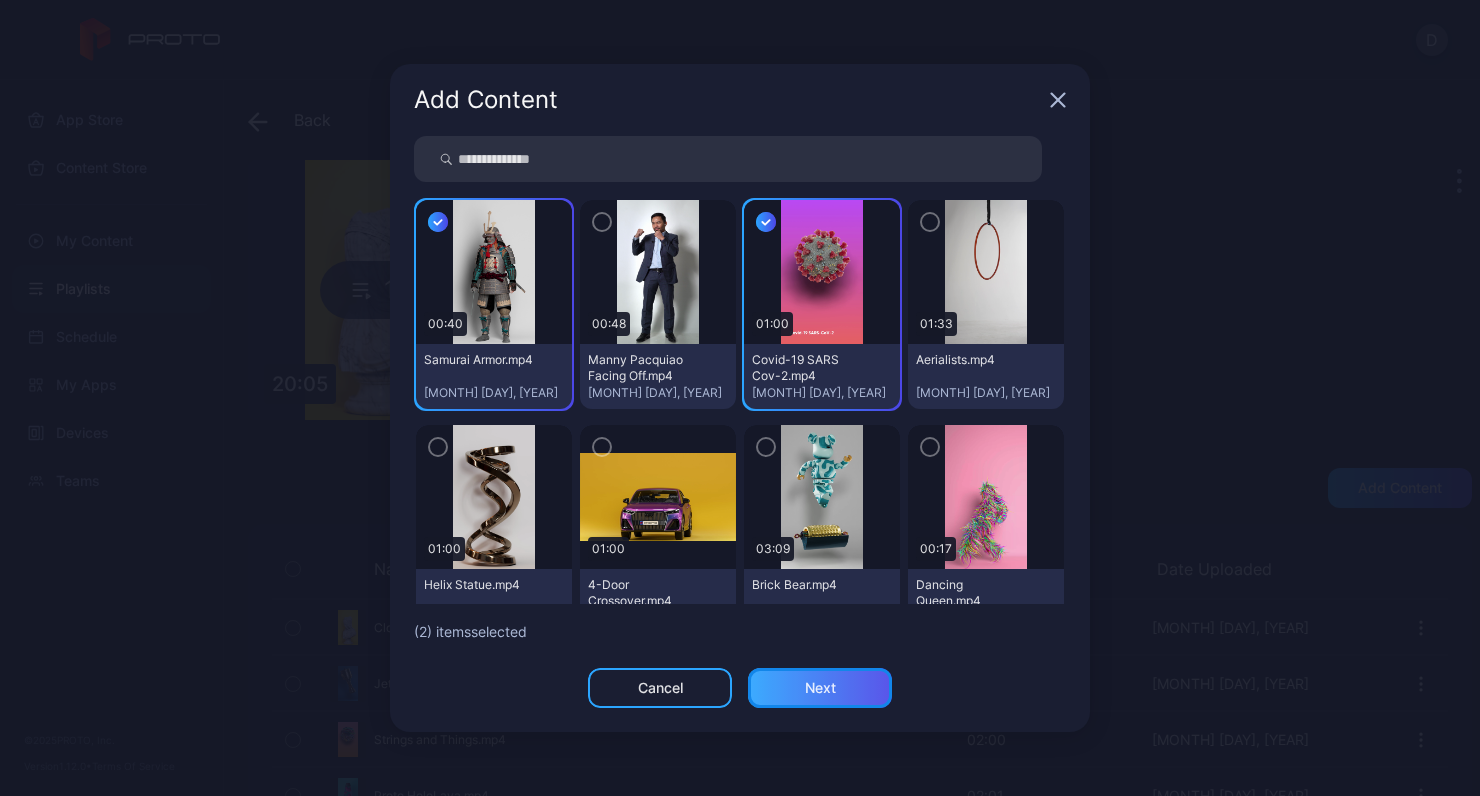 click on "Next" at bounding box center [820, 688] 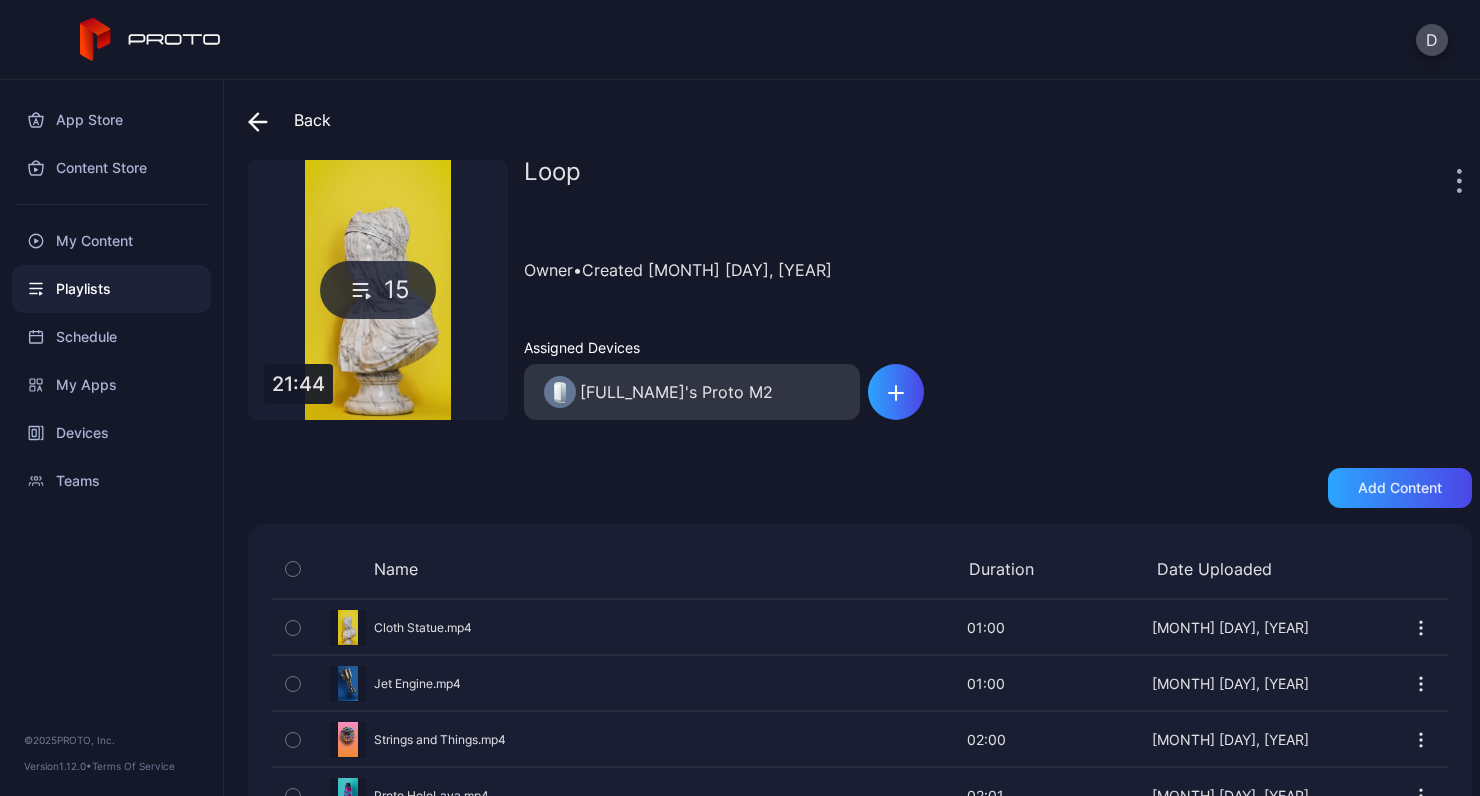 click at bounding box center [1462, 180] 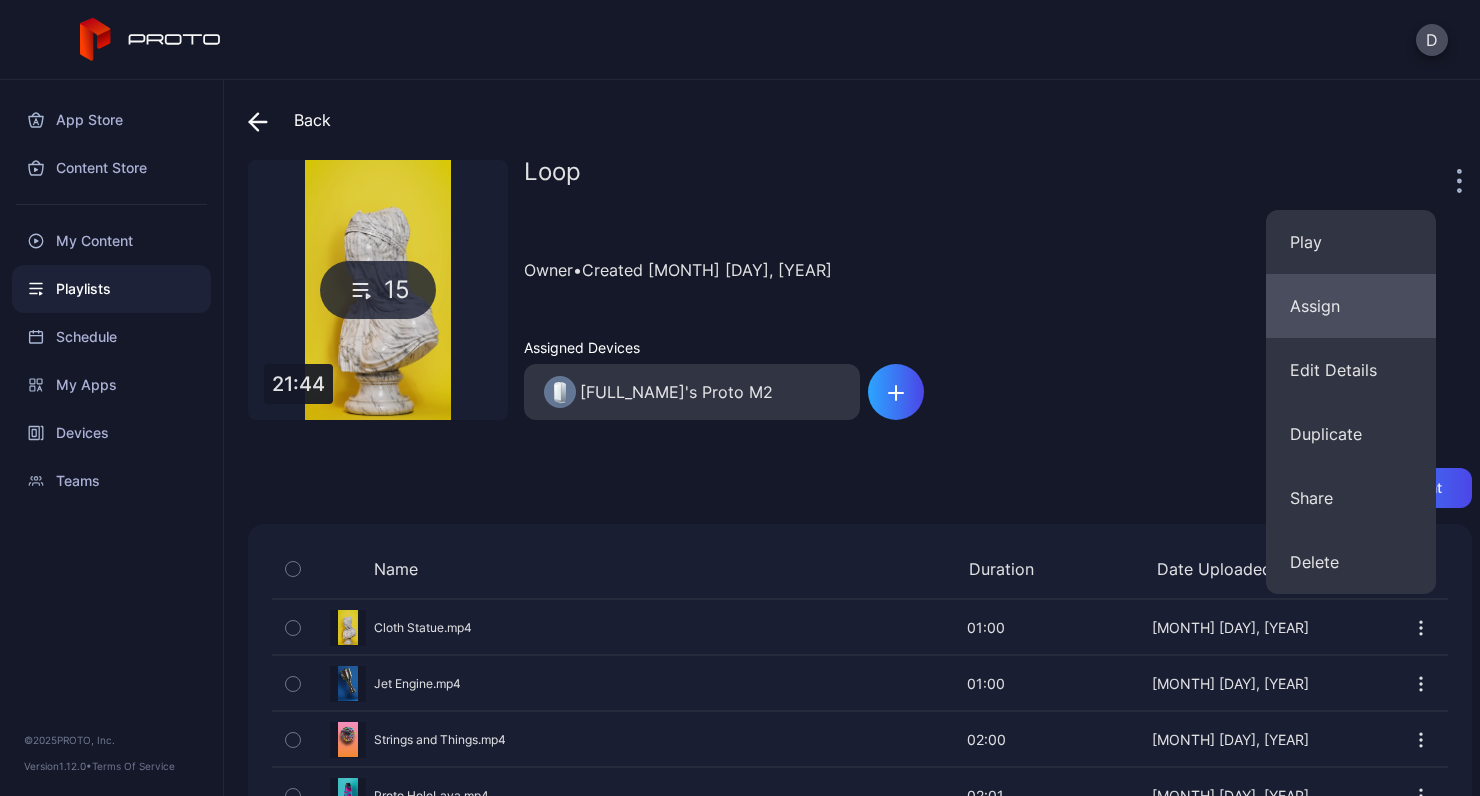 click on "Assign" at bounding box center (1351, 306) 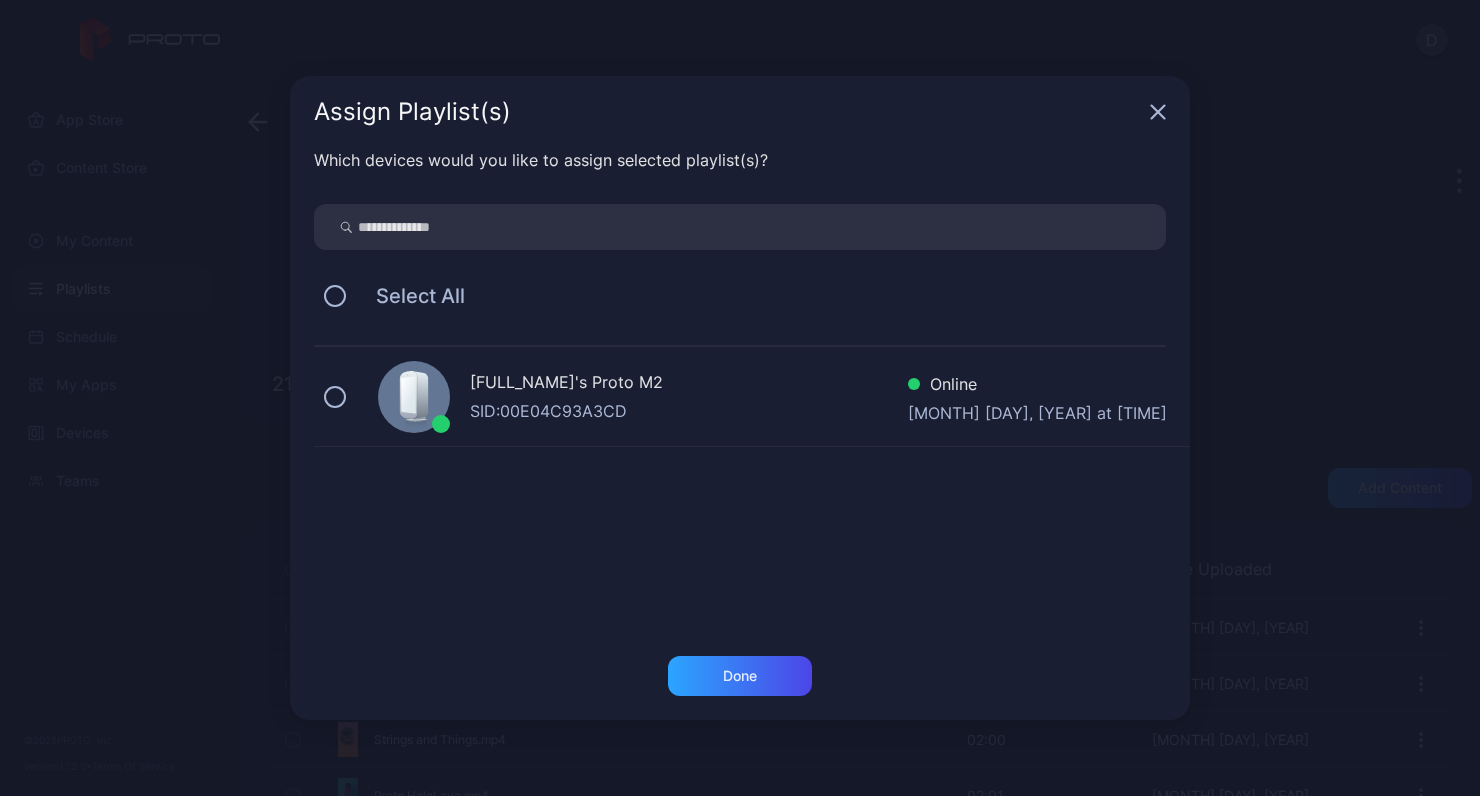 click on "[FULL_NAME]'s Proto M2 SID:  [HEX_ID] Online [MONTH] [DAY], [YEAR] at [TIME]" at bounding box center (752, 397) 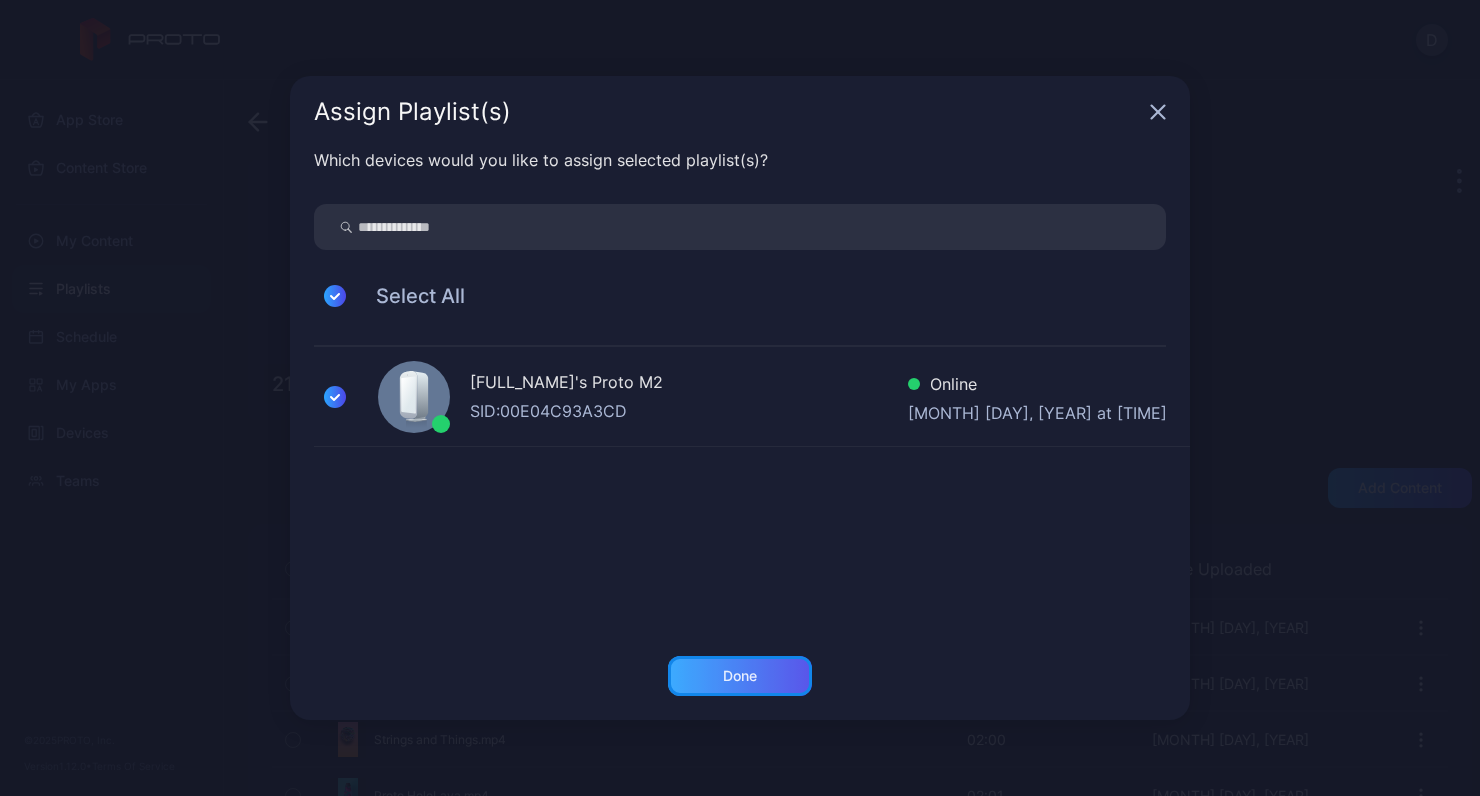 click on "Done" at bounding box center [740, 676] 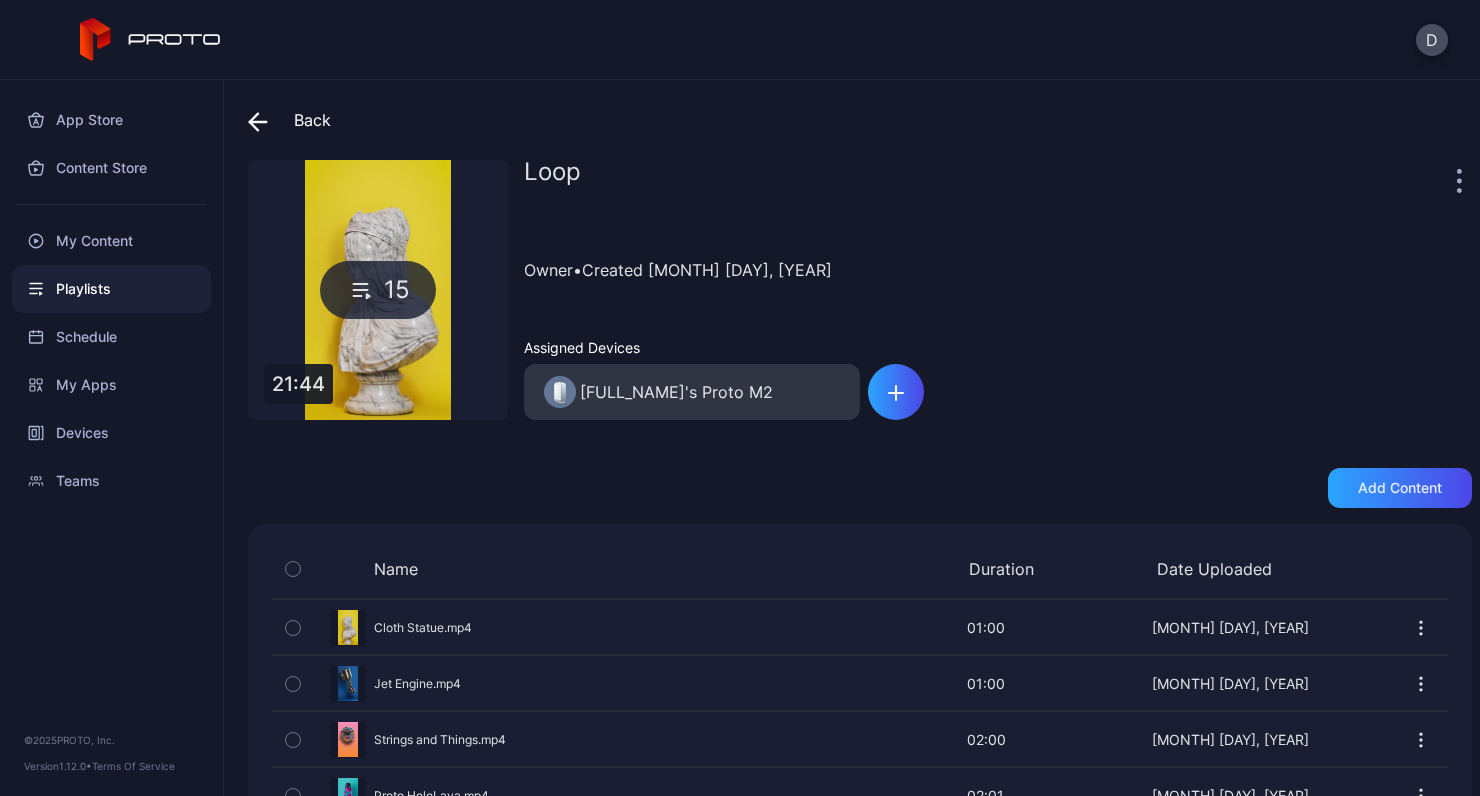 click 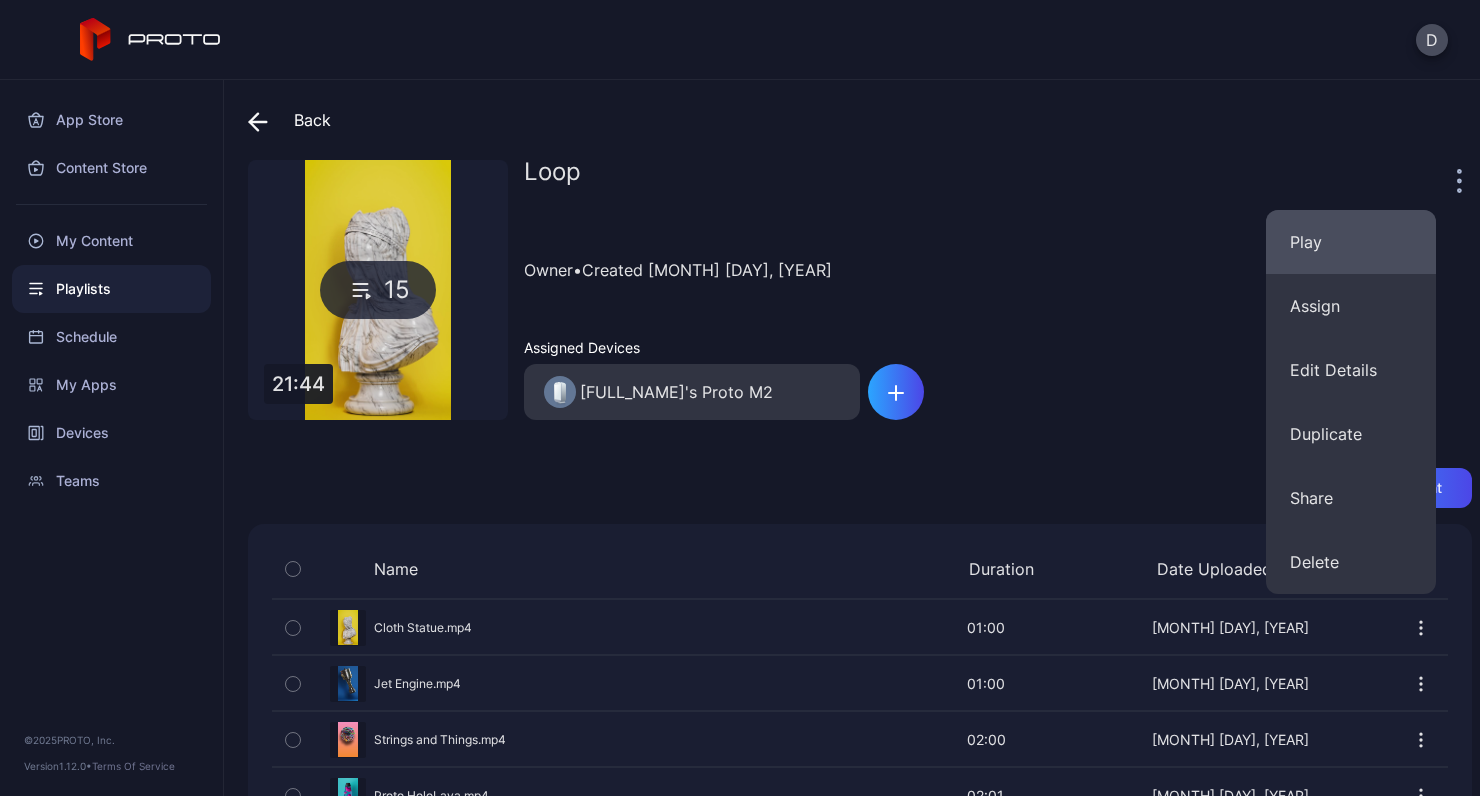 click on "Play" at bounding box center (1351, 242) 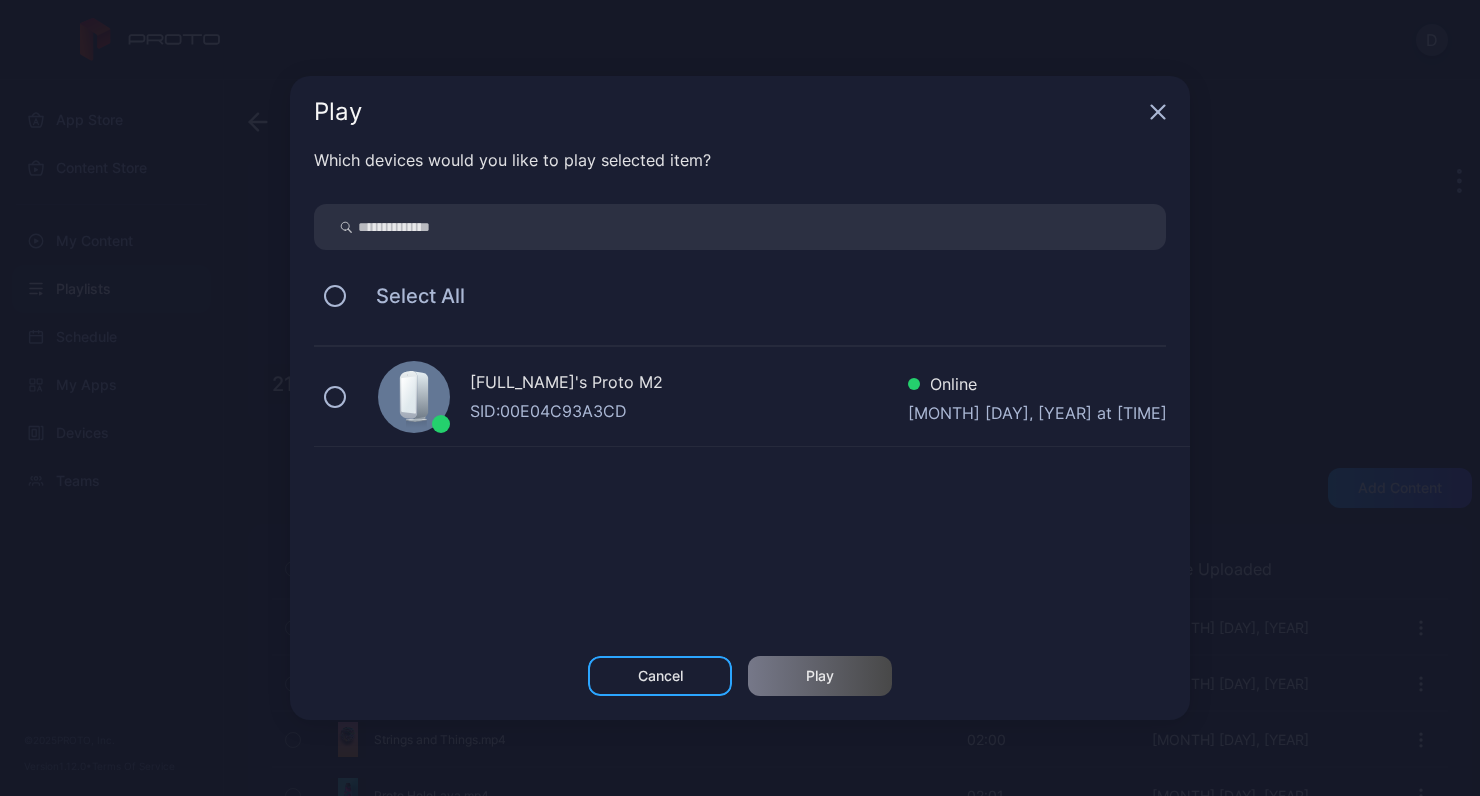 click on "[FULL_NAME]'s Proto M2 SID:  [HEX_ID] Online [MONTH] [DAY], [YEAR] at [TIME]" at bounding box center [752, 397] 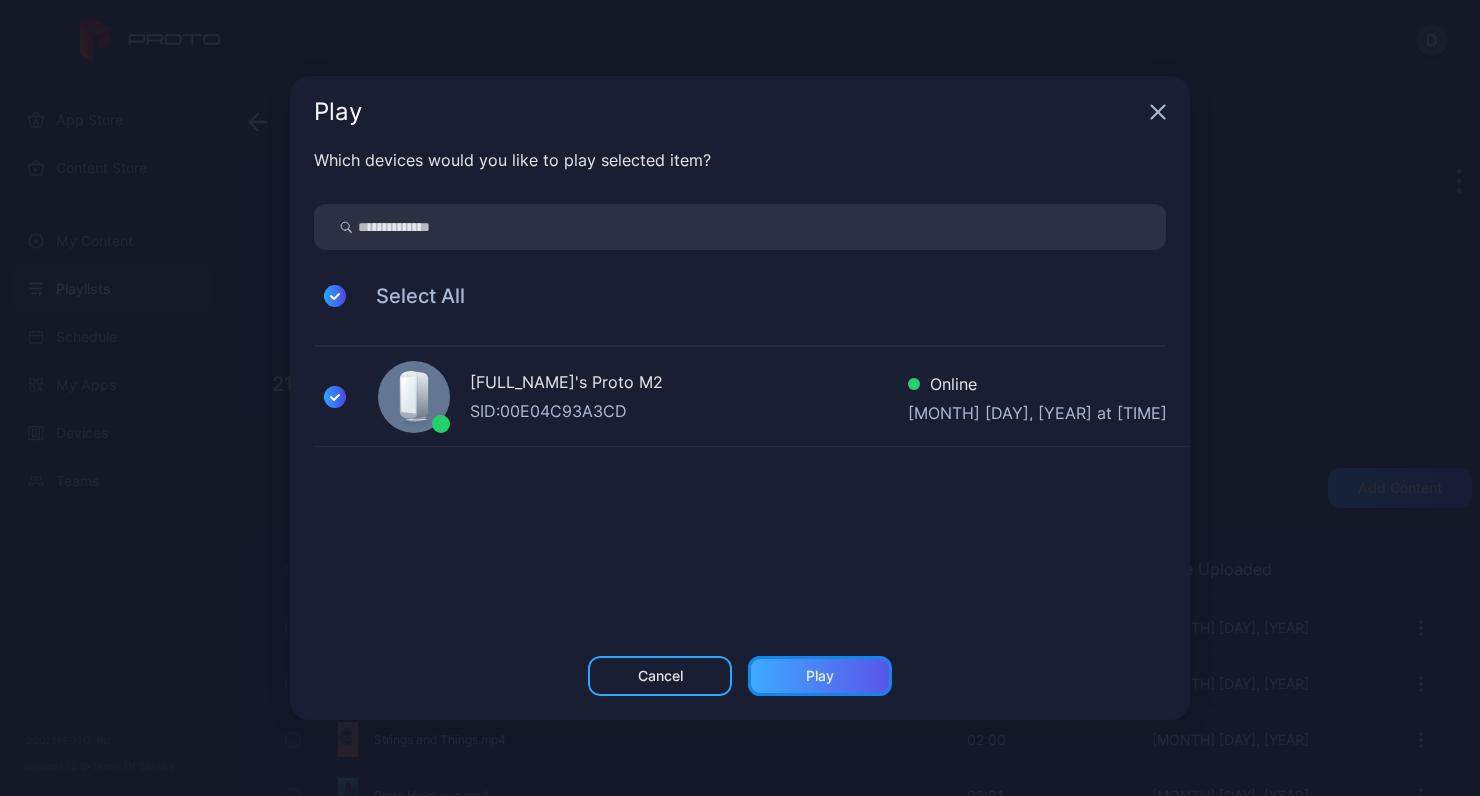 click on "Play" at bounding box center (820, 676) 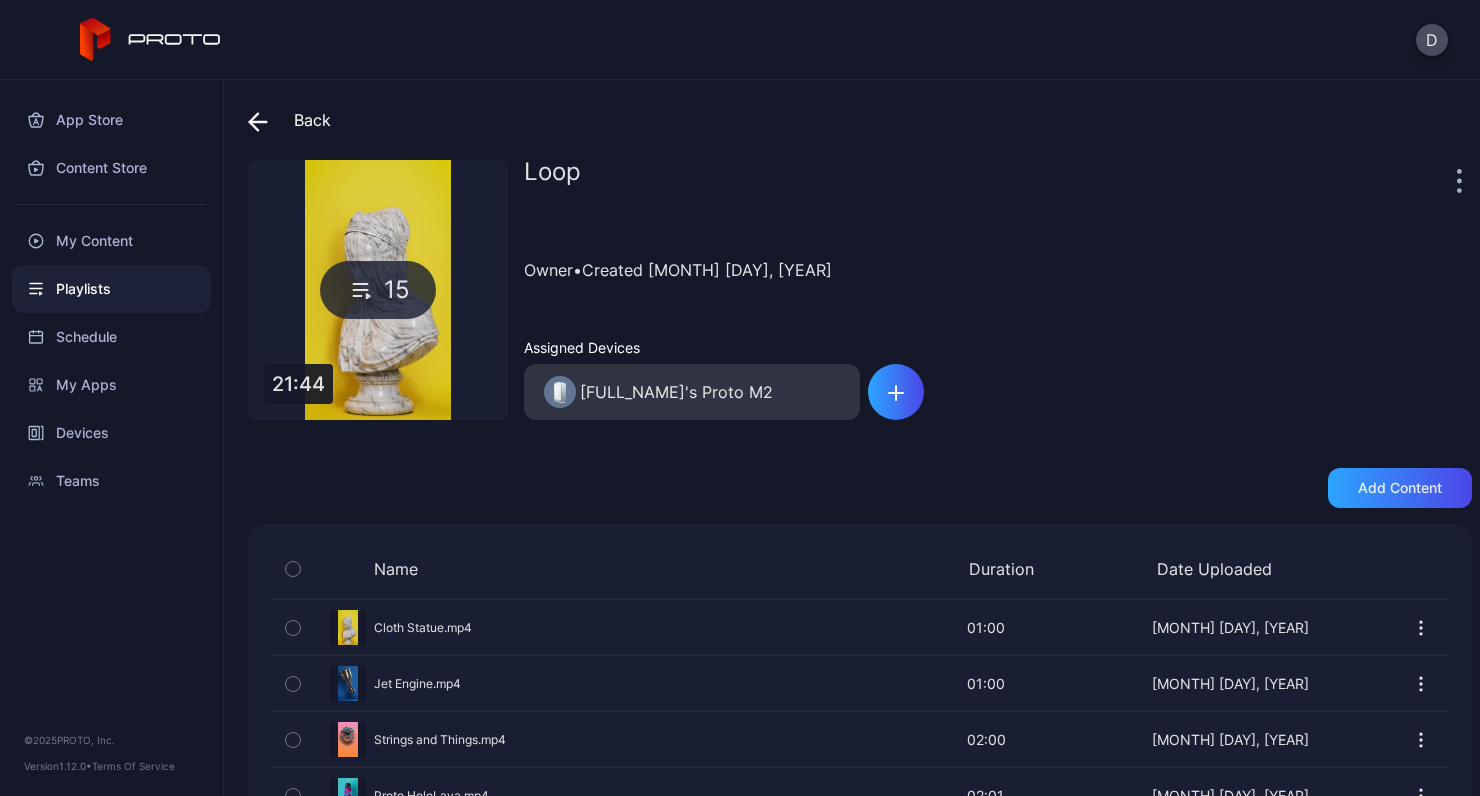 click 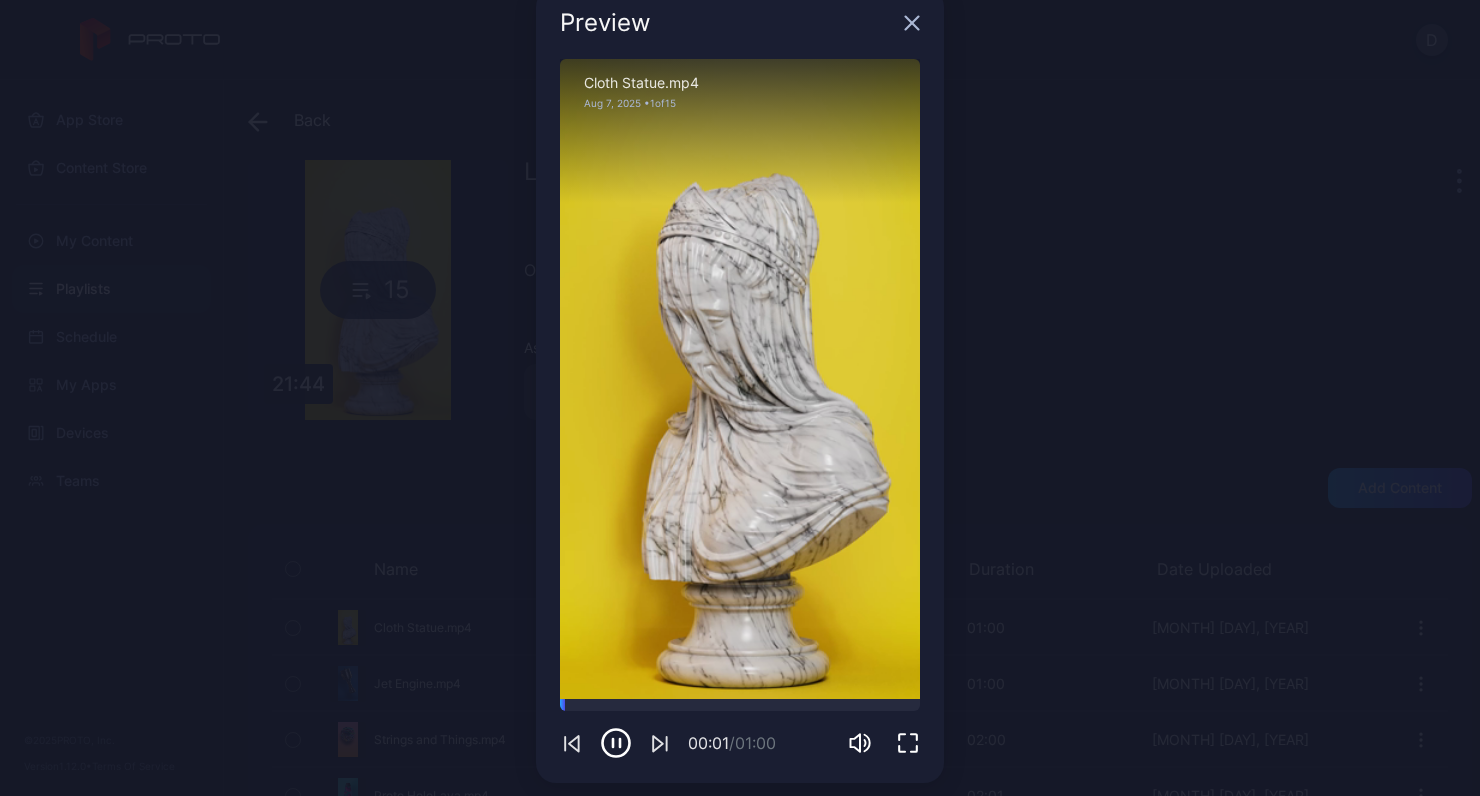 scroll, scrollTop: 48, scrollLeft: 0, axis: vertical 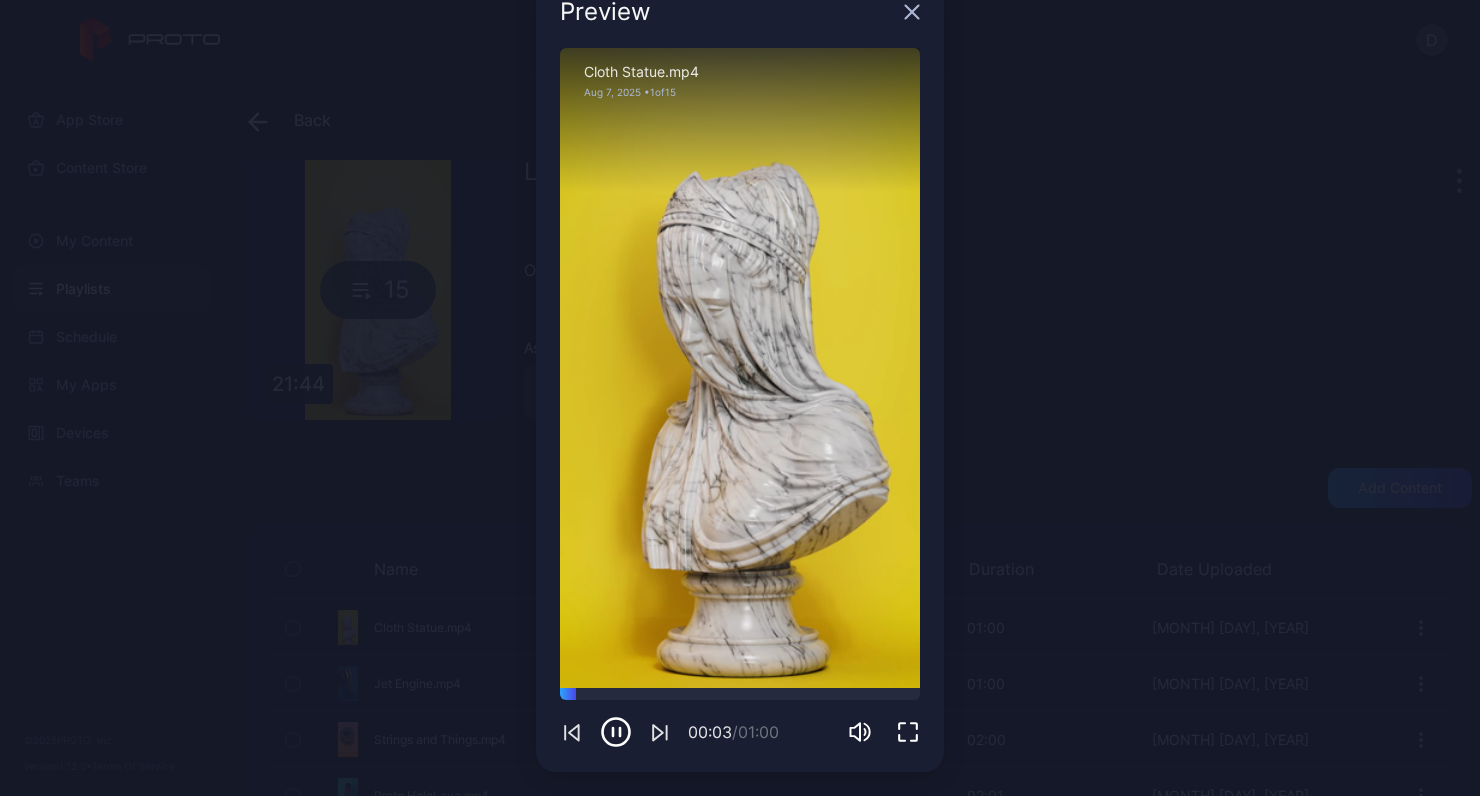 click 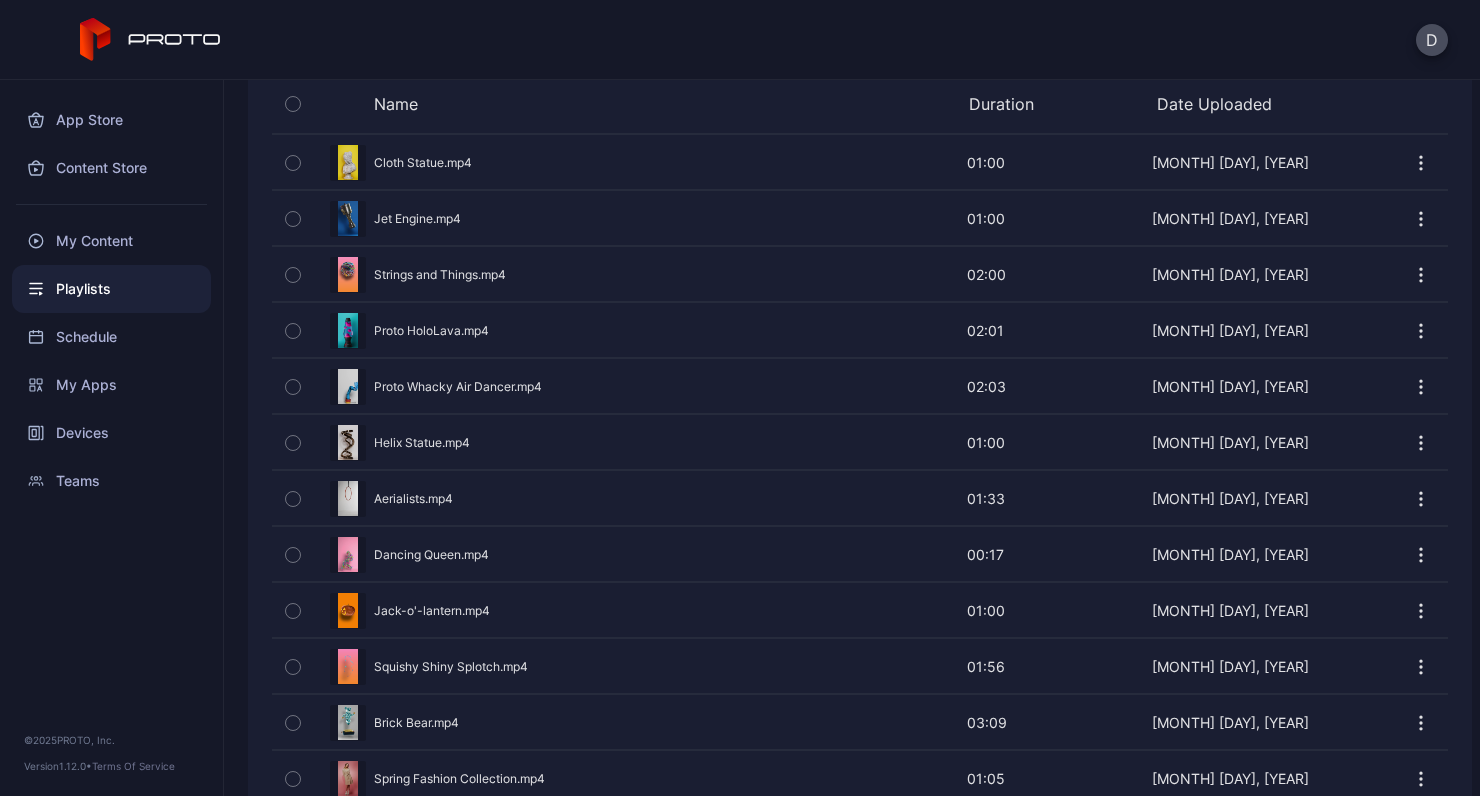 scroll, scrollTop: 459, scrollLeft: 0, axis: vertical 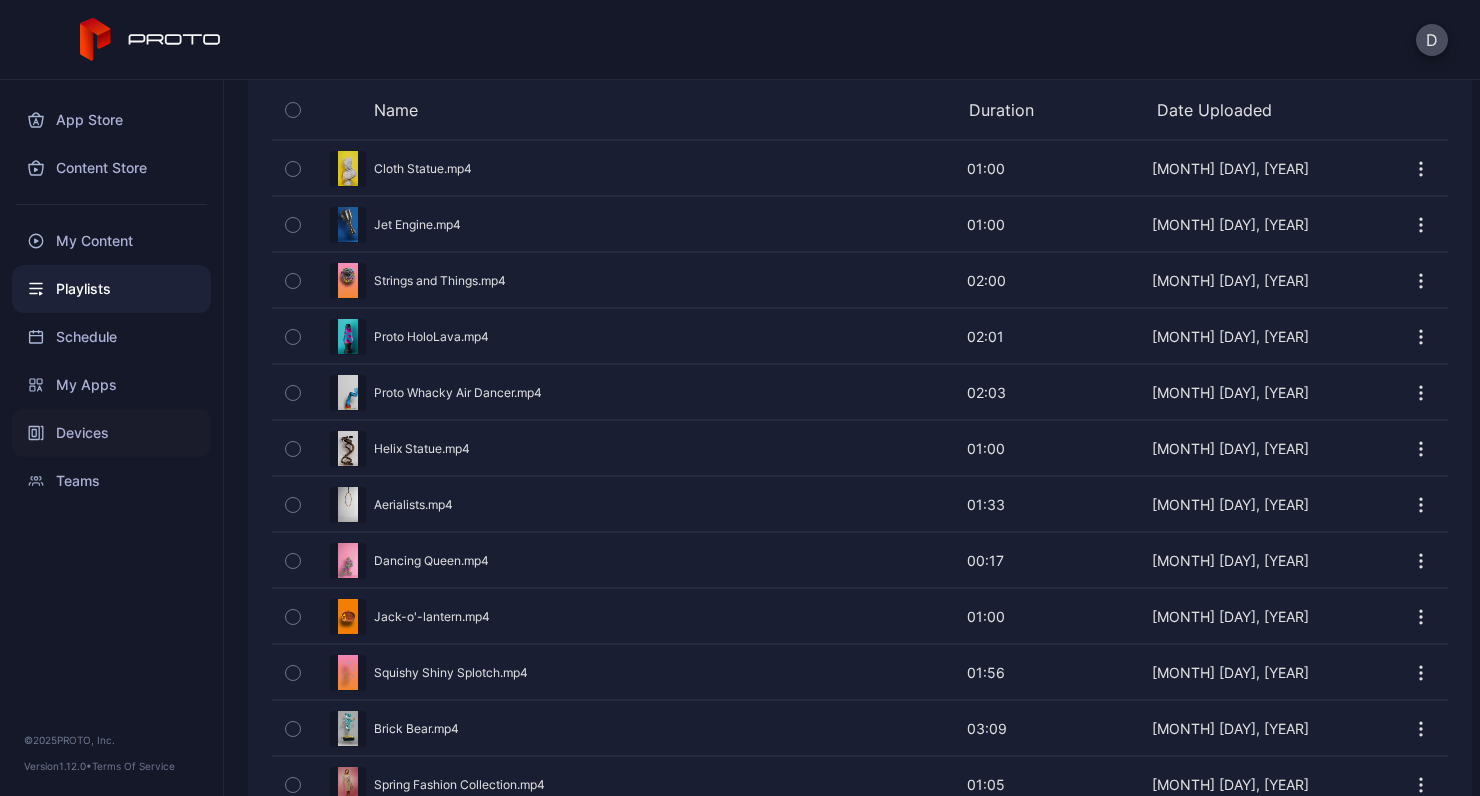 click on "Devices" at bounding box center [111, 433] 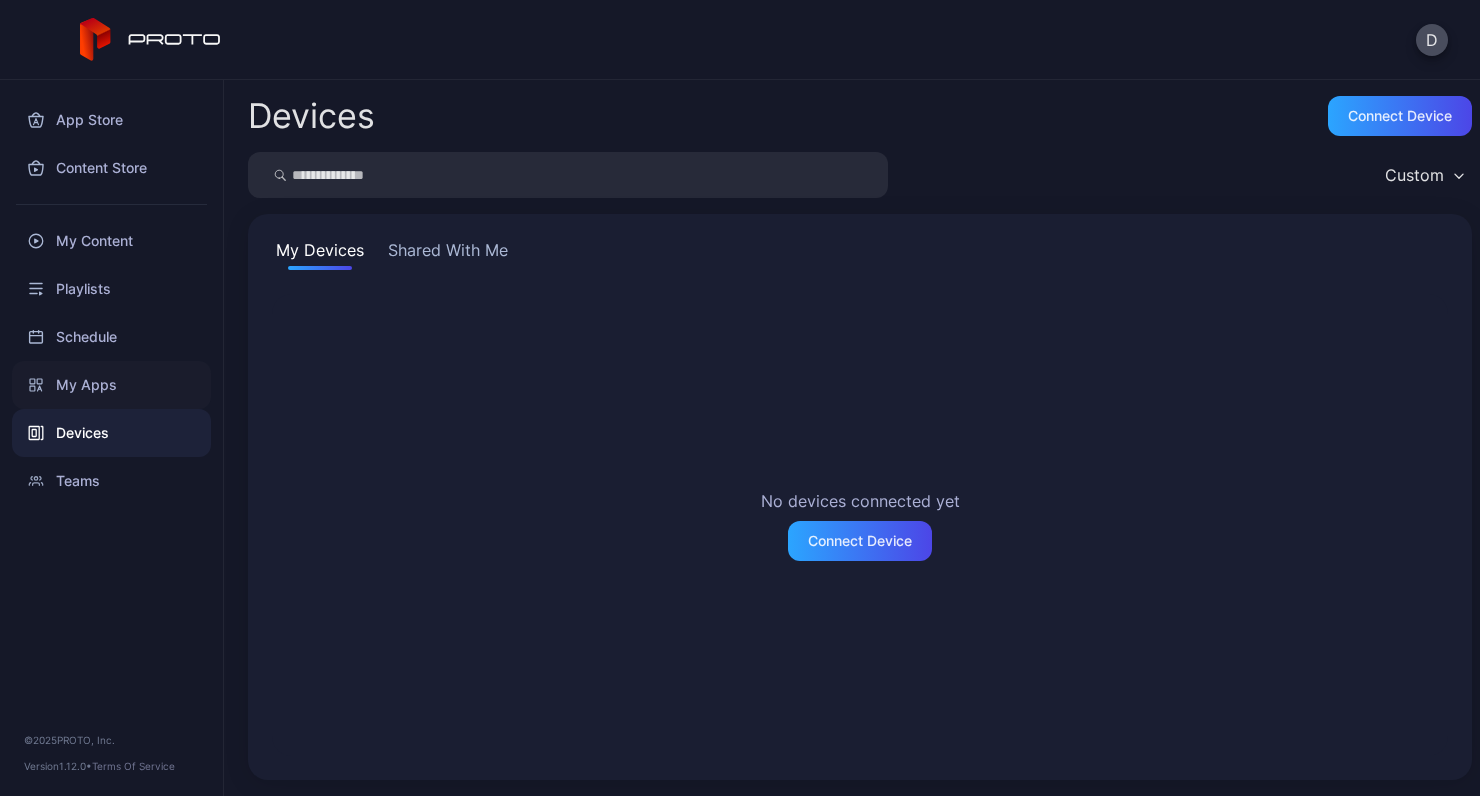 click on "My Apps" at bounding box center [111, 385] 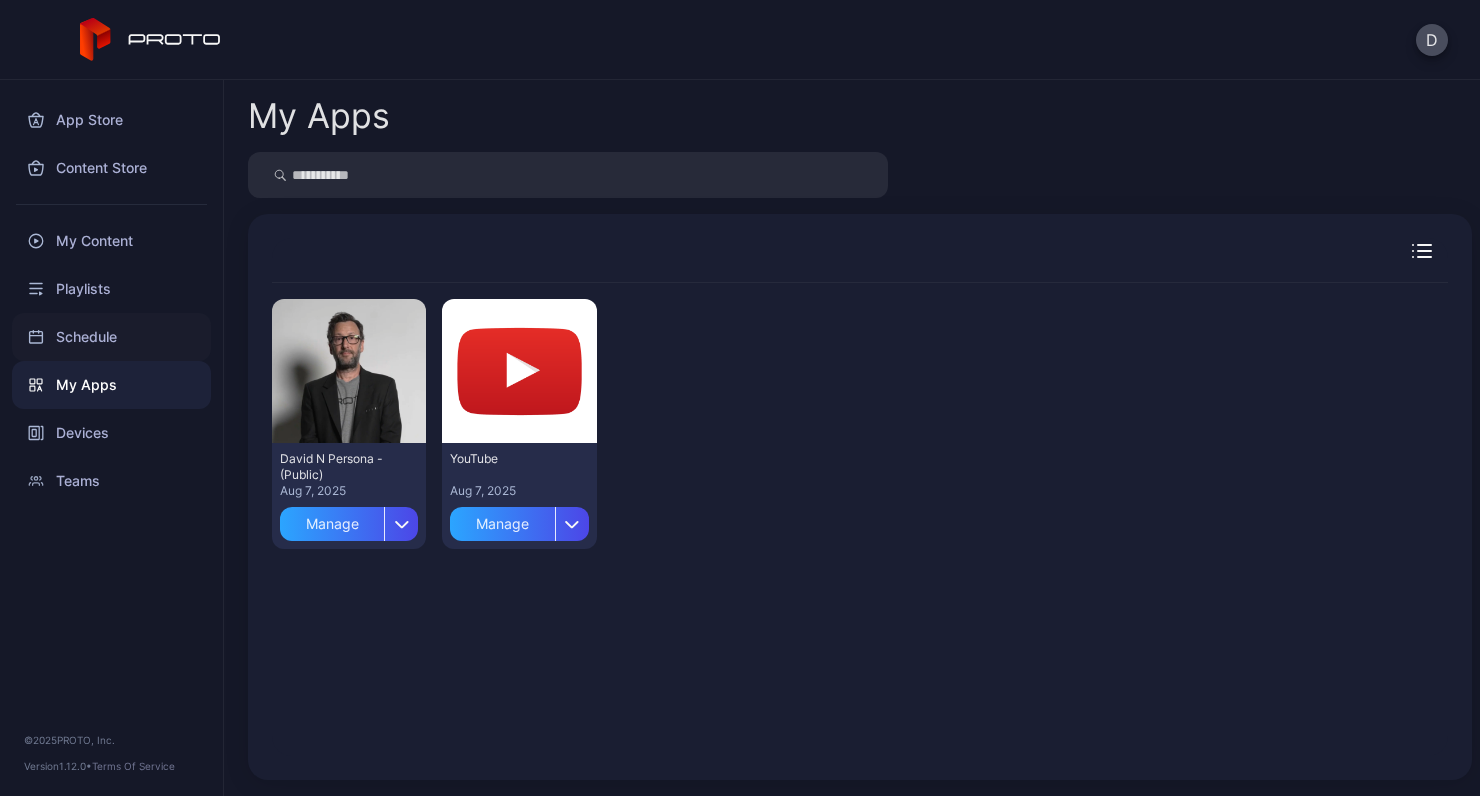 click on "Schedule" at bounding box center (111, 337) 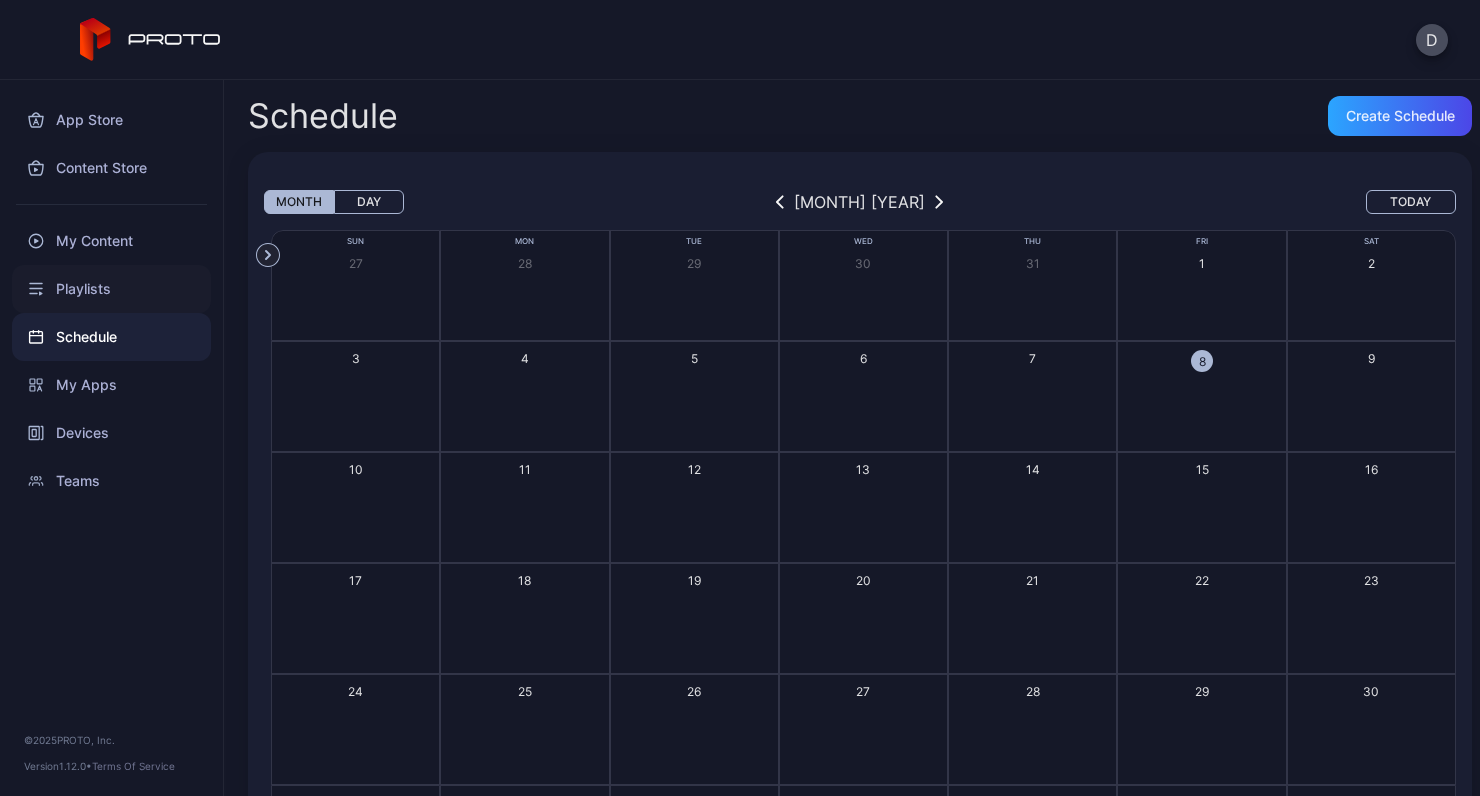 click on "Playlists" at bounding box center [111, 289] 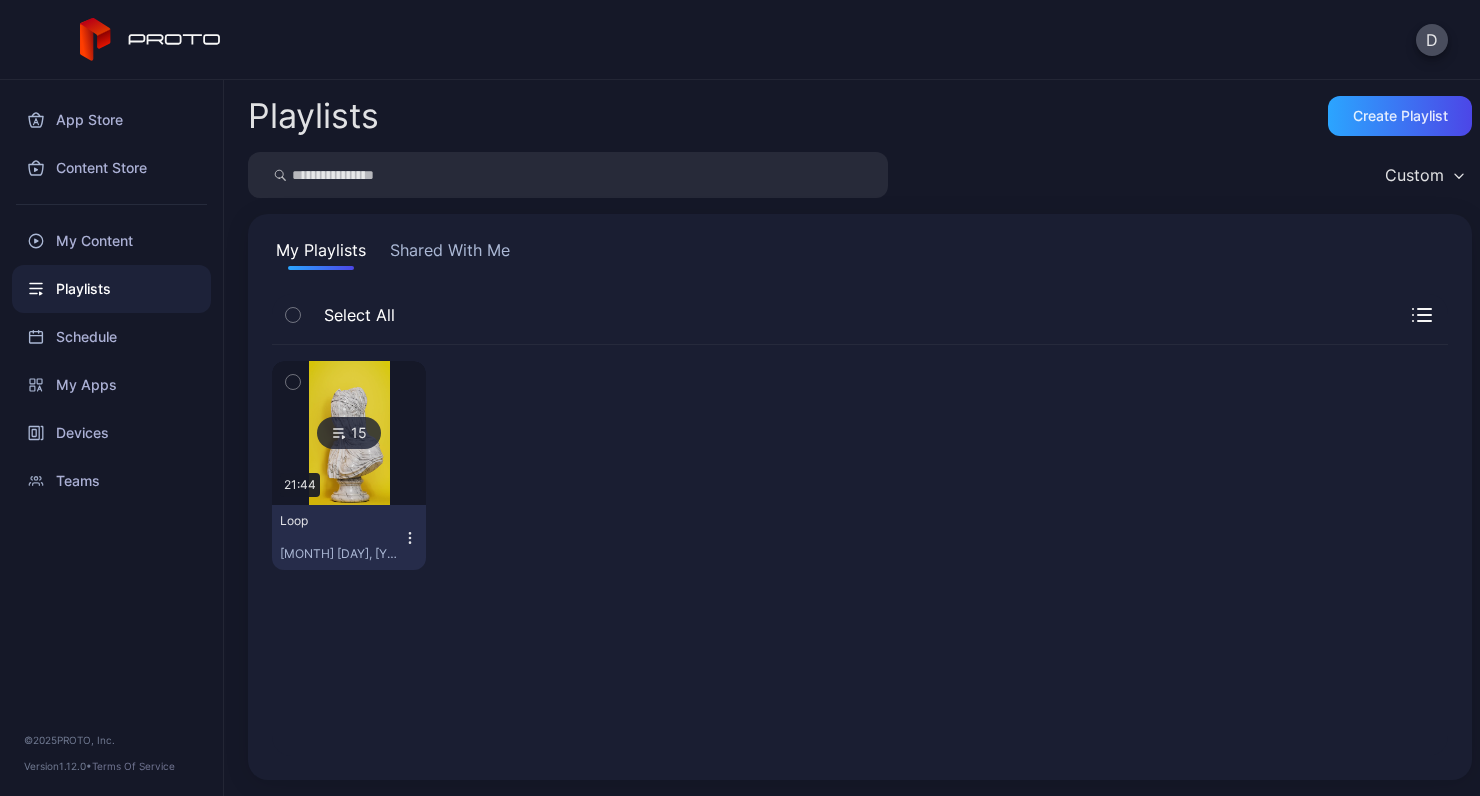 click at bounding box center [349, 433] 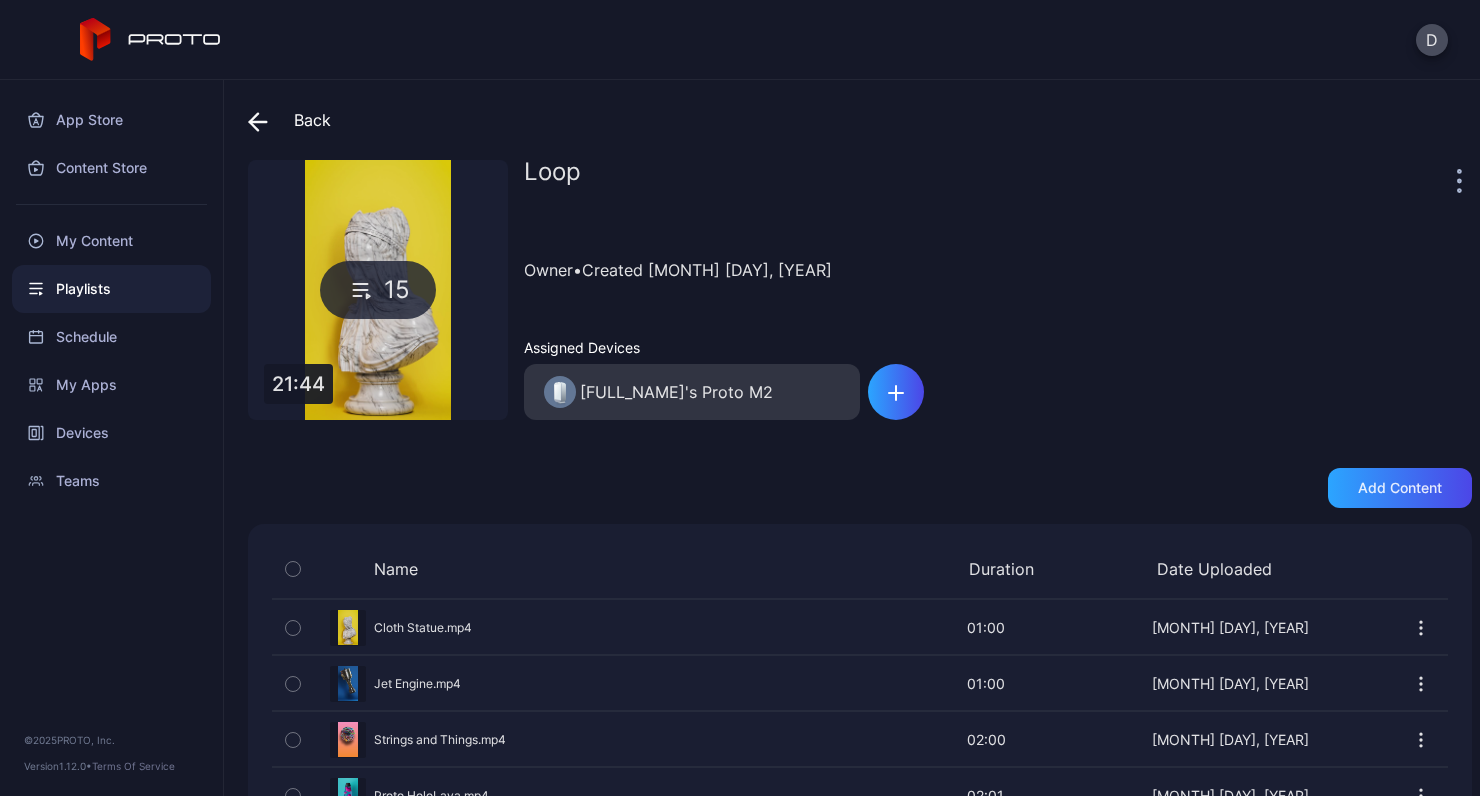 click at bounding box center (1462, 180) 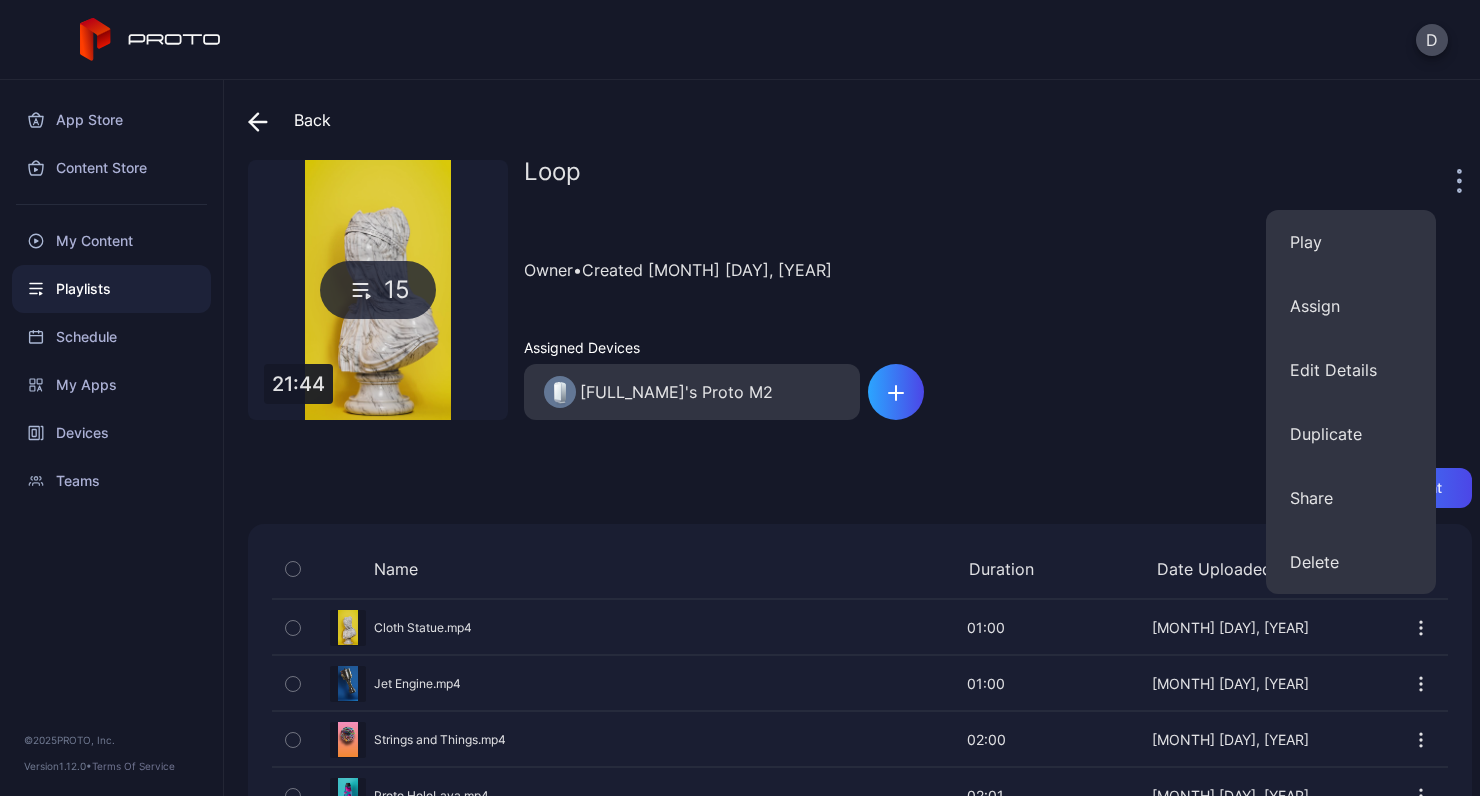 click on "Loop Owner   •   Created   [MONTH] [DAY], [YEAR] Assigned Devices [FULL_NAME]'s Proto M2" at bounding box center [998, 290] 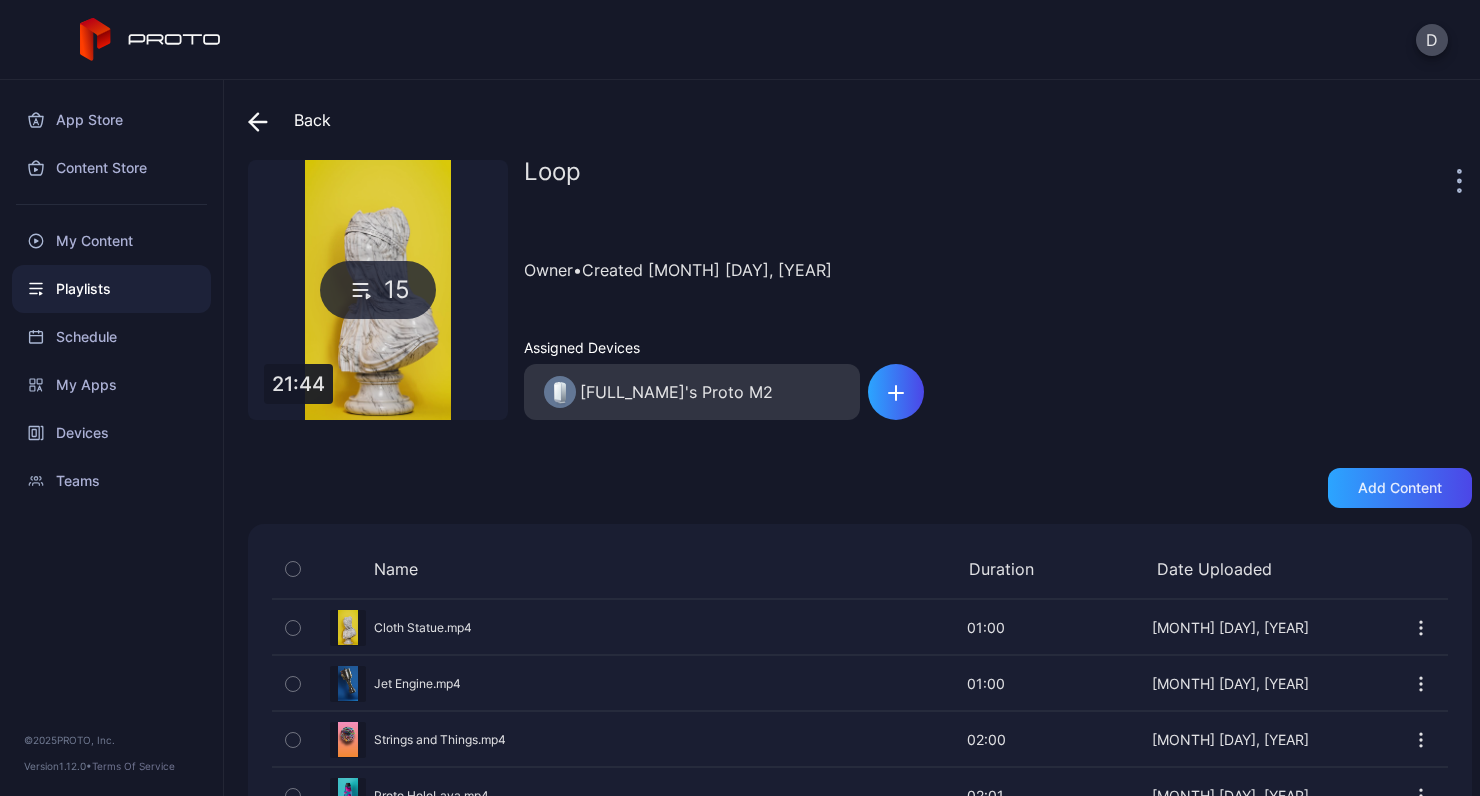 click 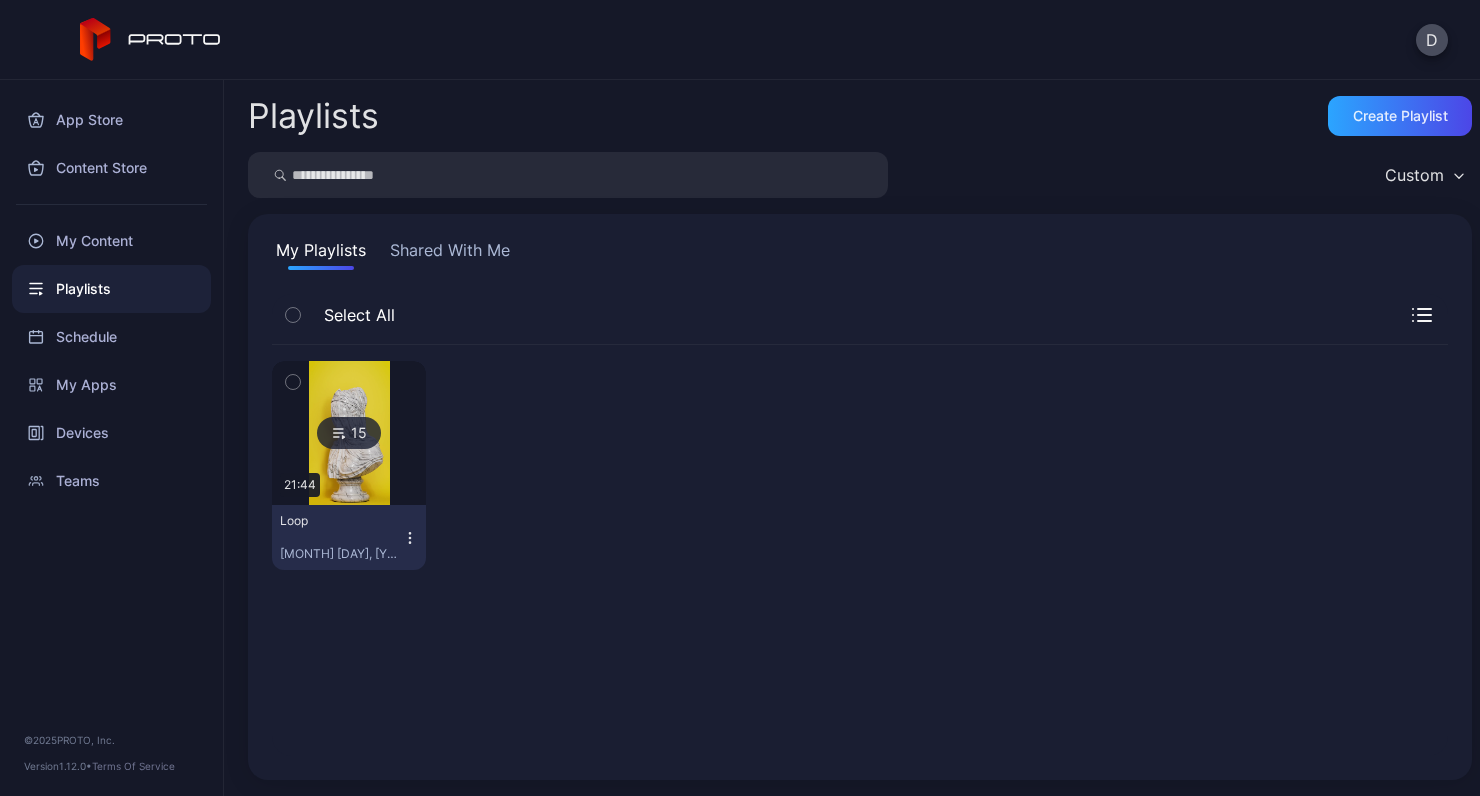click 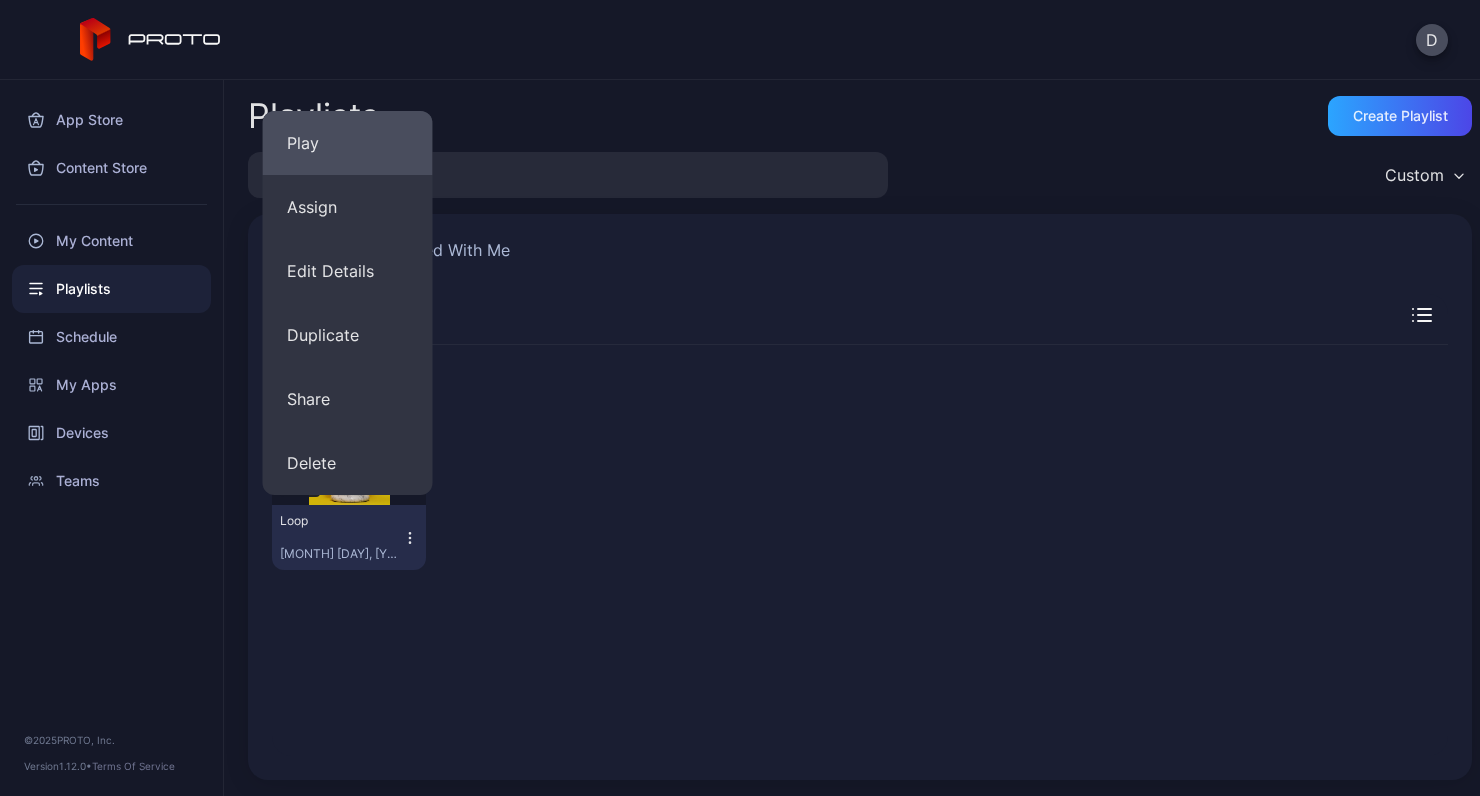 click on "Play" at bounding box center (348, 143) 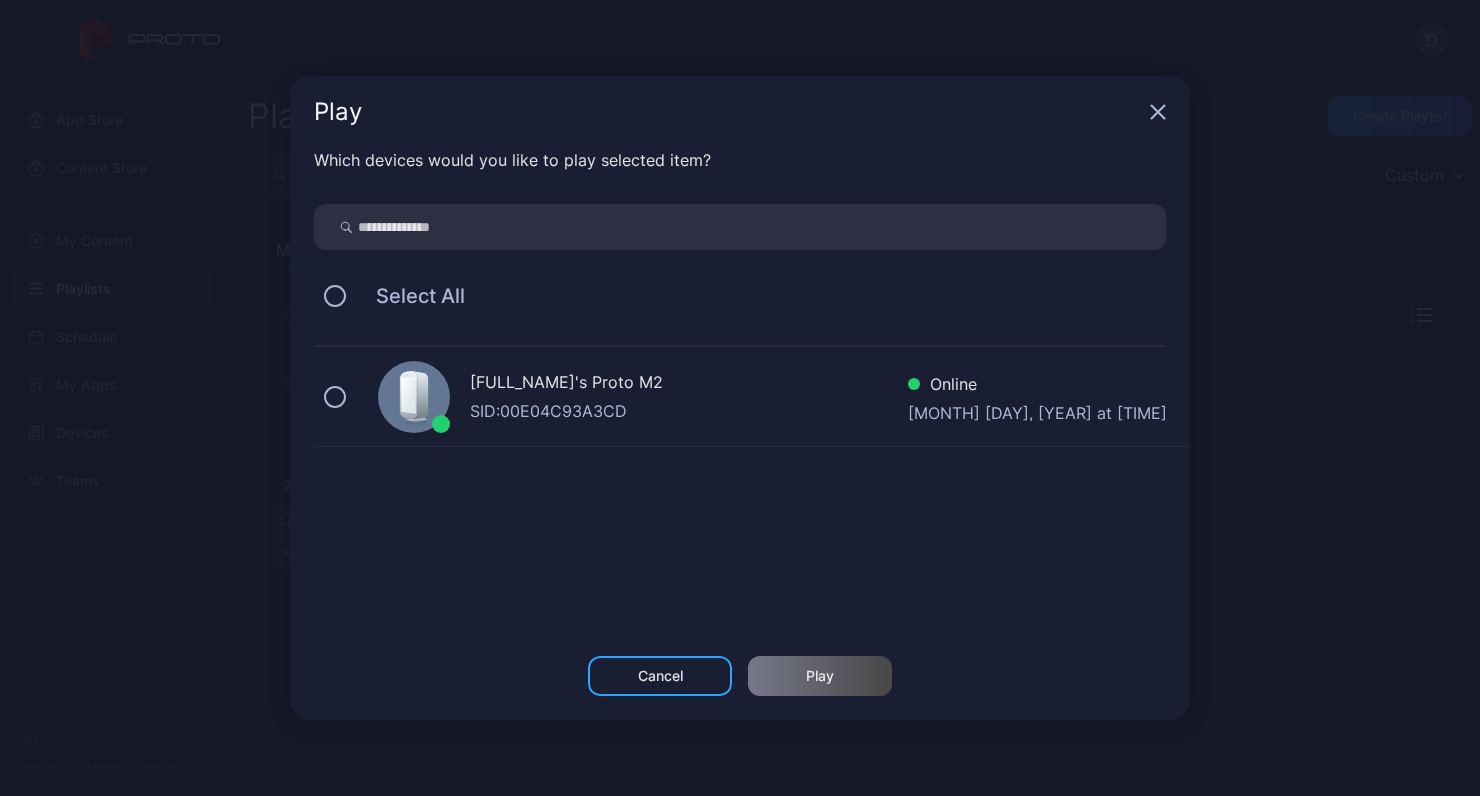 click on "SID:  [HEX_ID]" at bounding box center (689, 411) 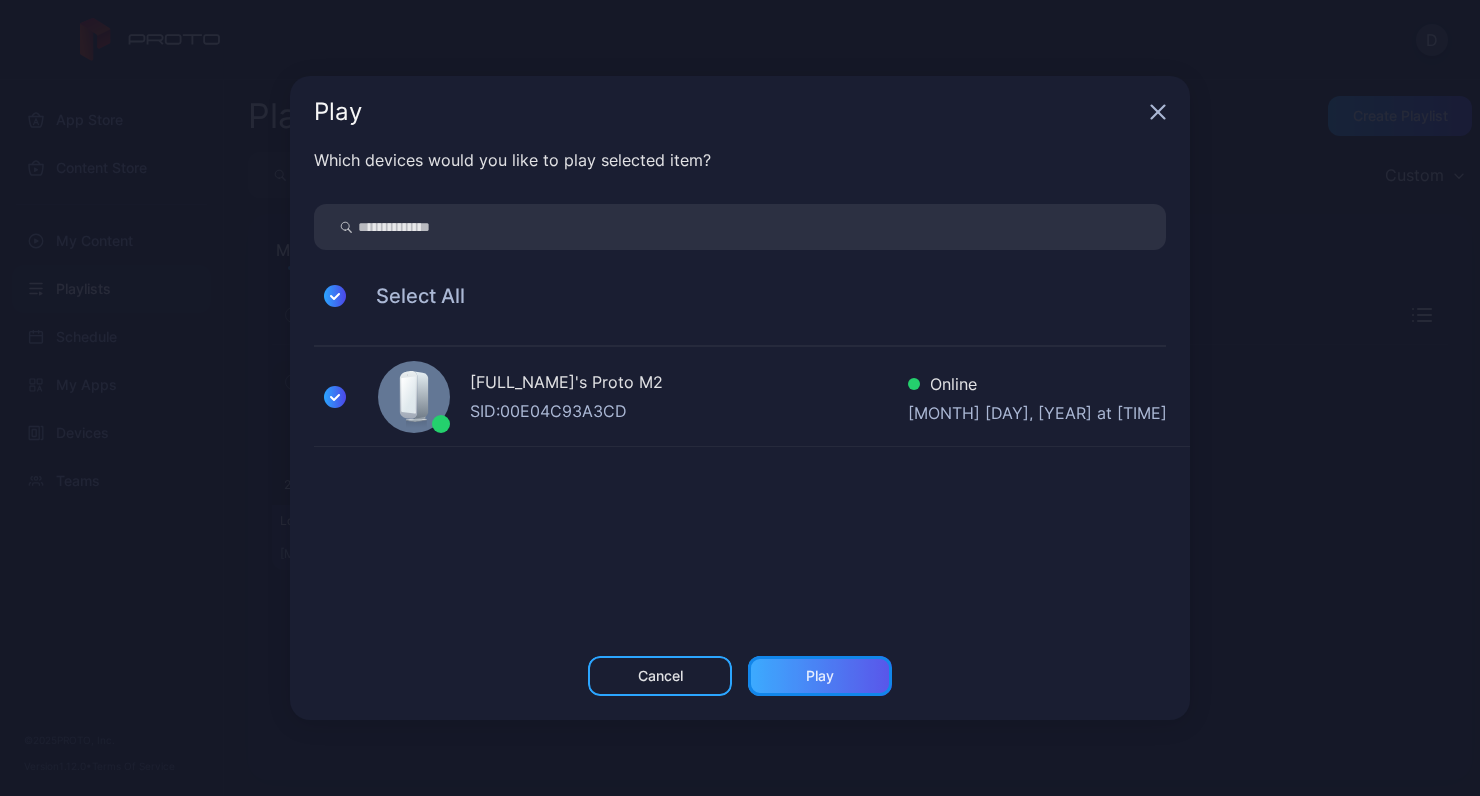 click on "Play" at bounding box center (820, 676) 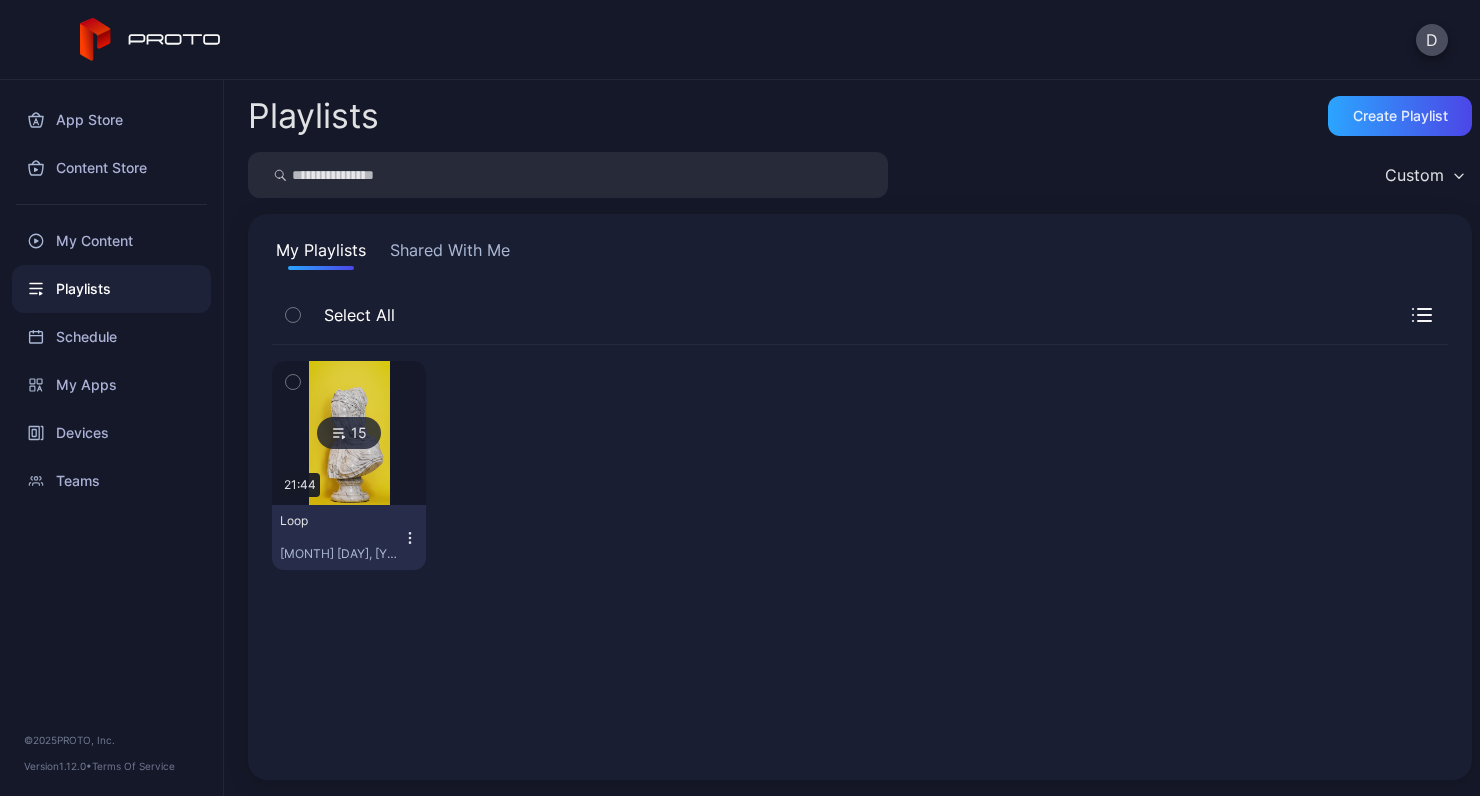 click on "Loop [MONTH] [DAY], [YEAR]" at bounding box center (349, 537) 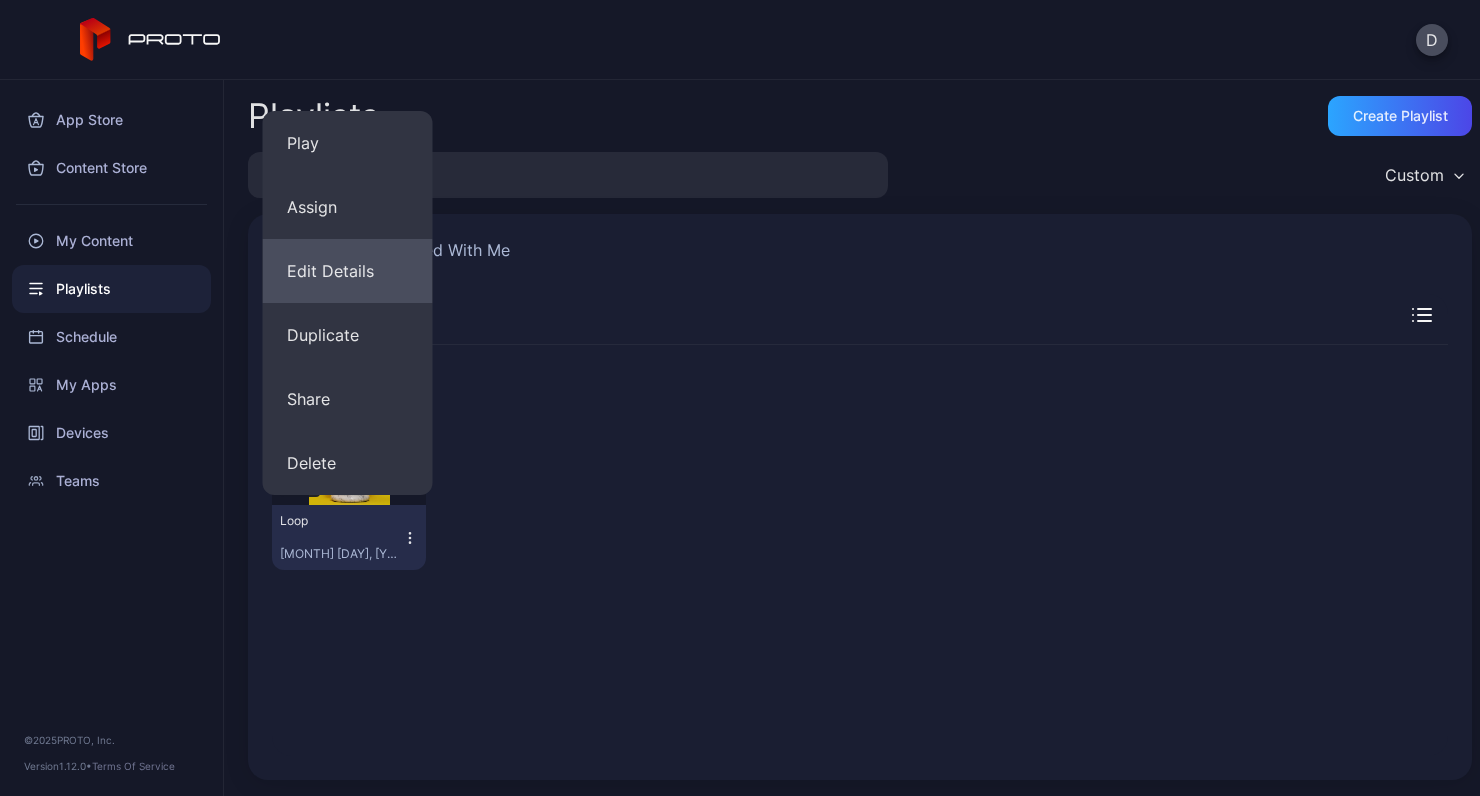 click on "Edit Details" at bounding box center [348, 271] 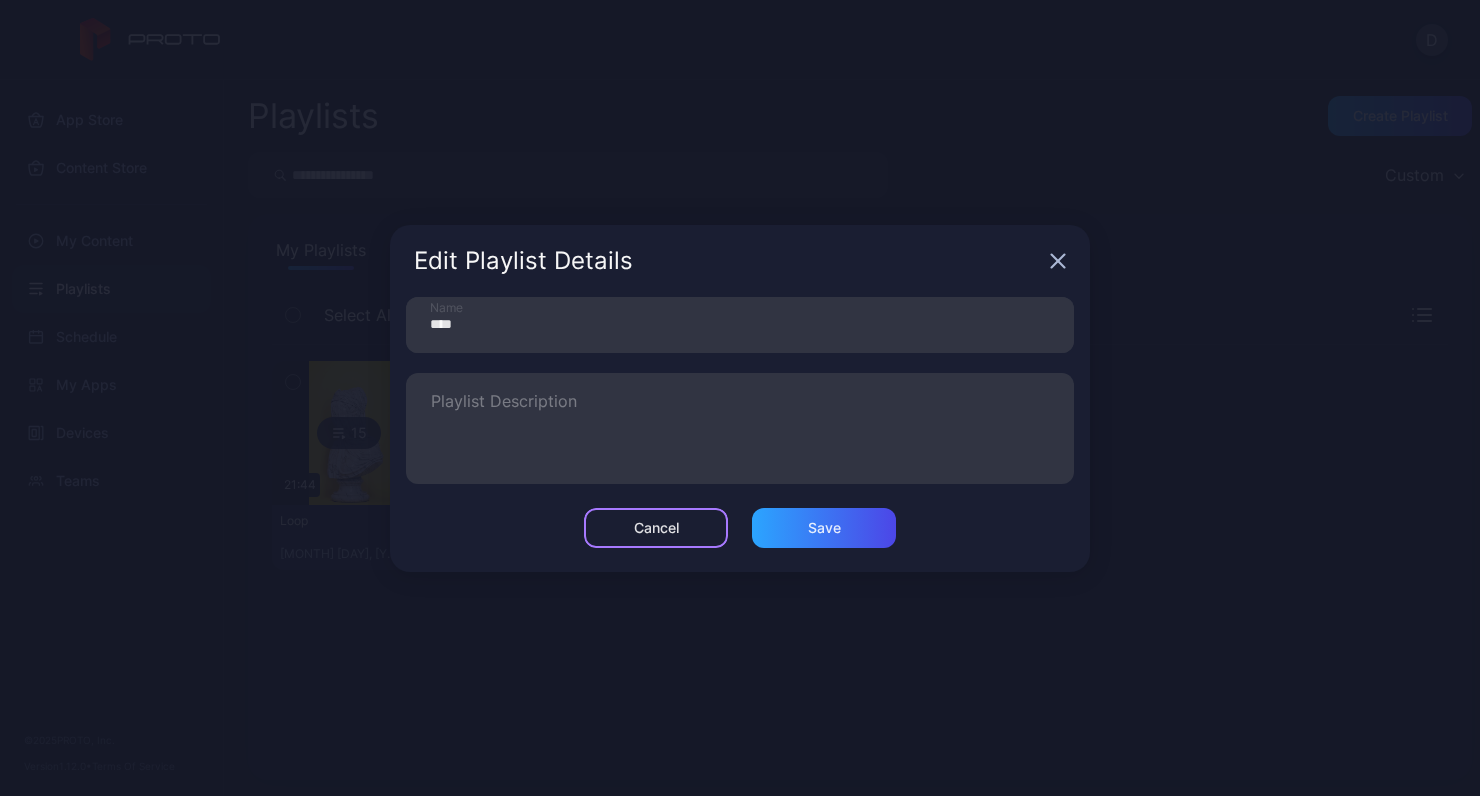 click on "Cancel" at bounding box center [656, 528] 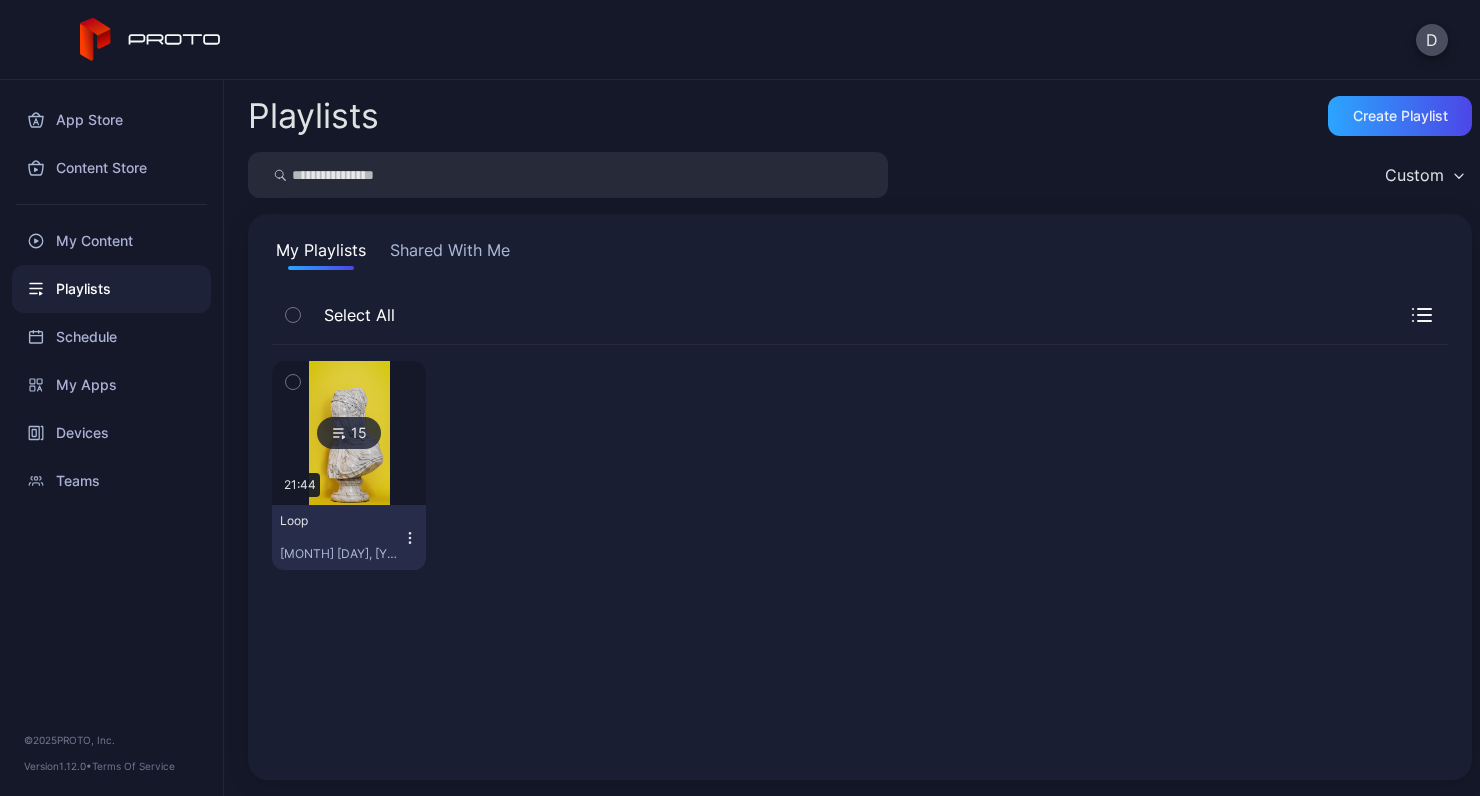 click on "15" at bounding box center (349, 433) 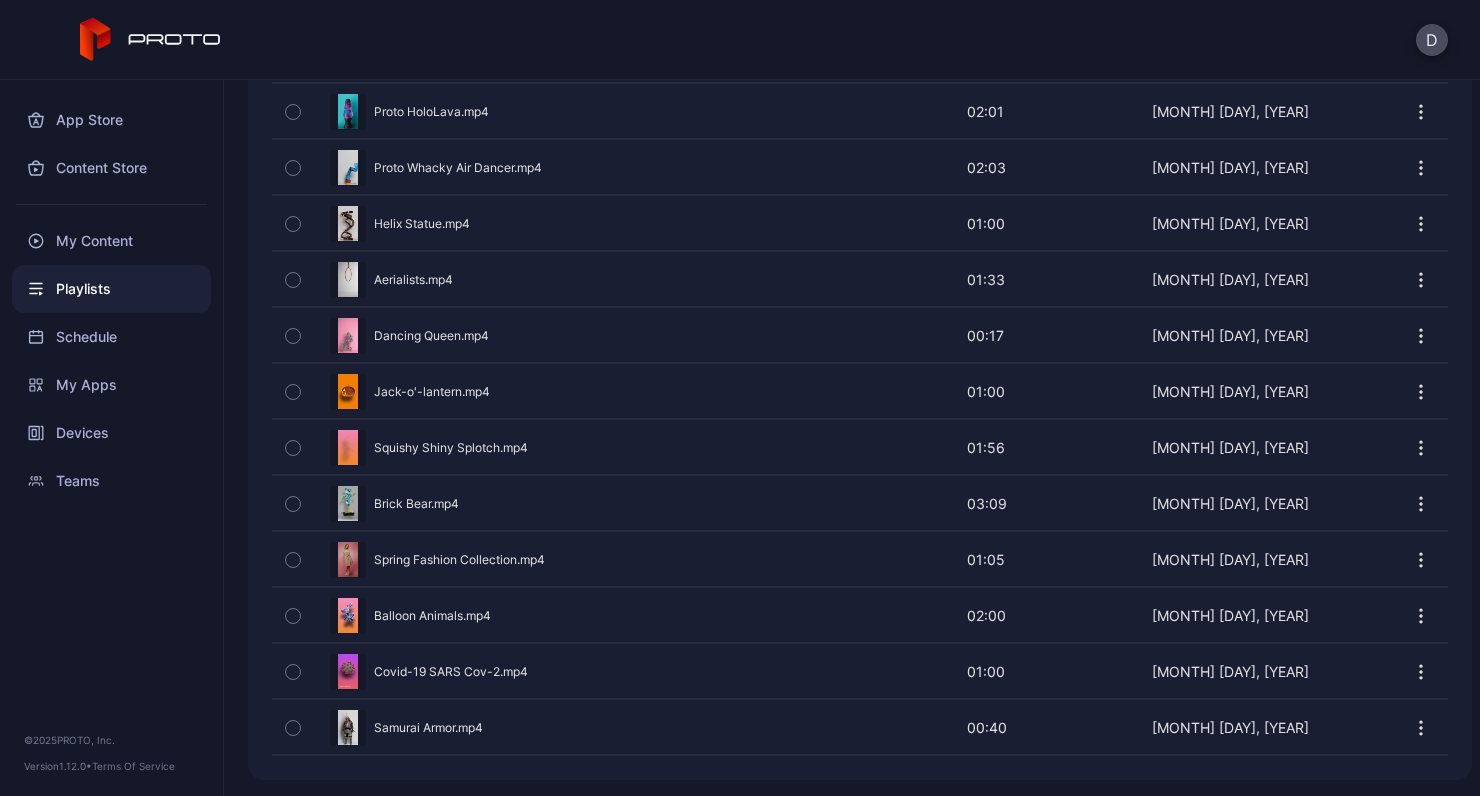 scroll, scrollTop: 0, scrollLeft: 0, axis: both 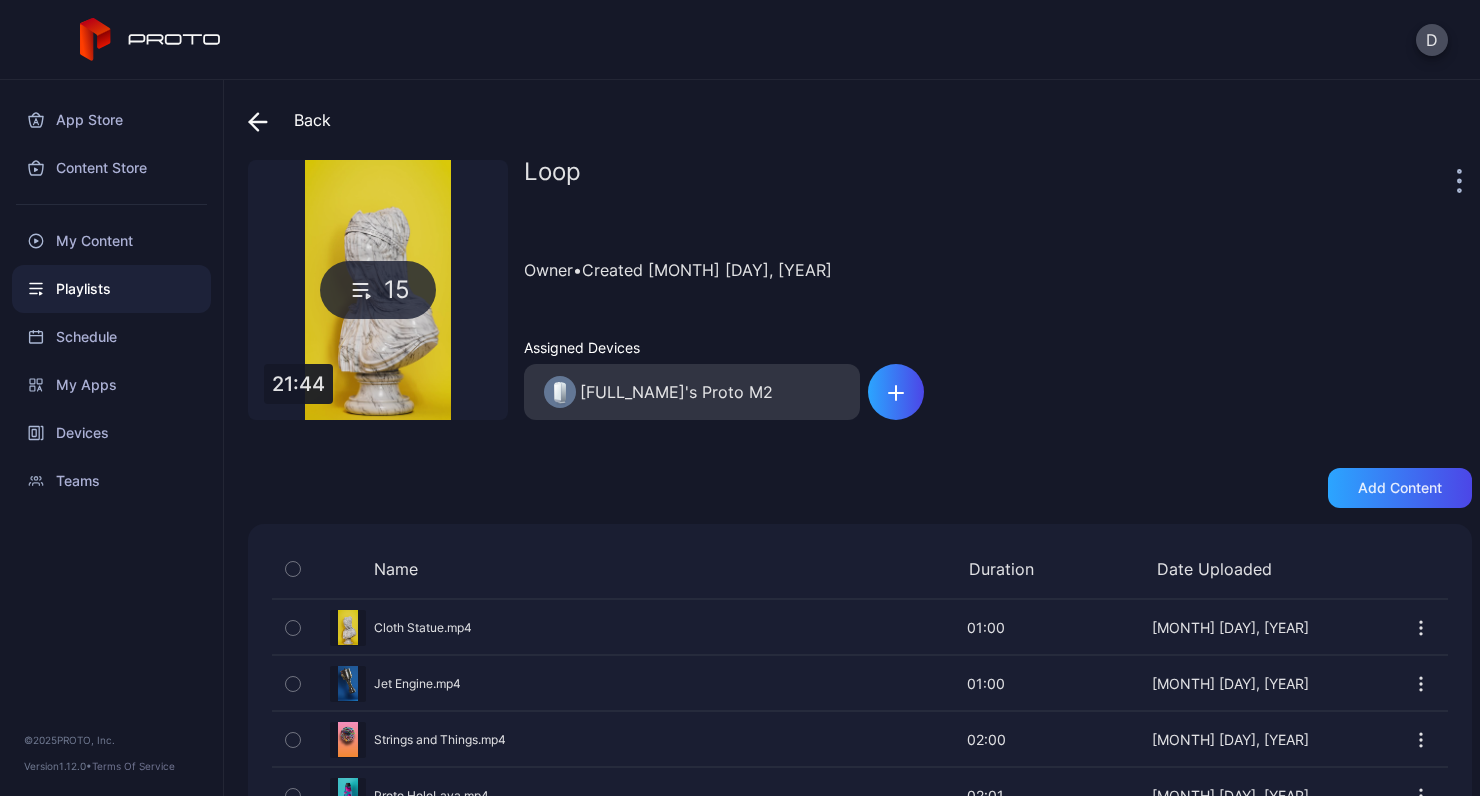 click at bounding box center [1462, 180] 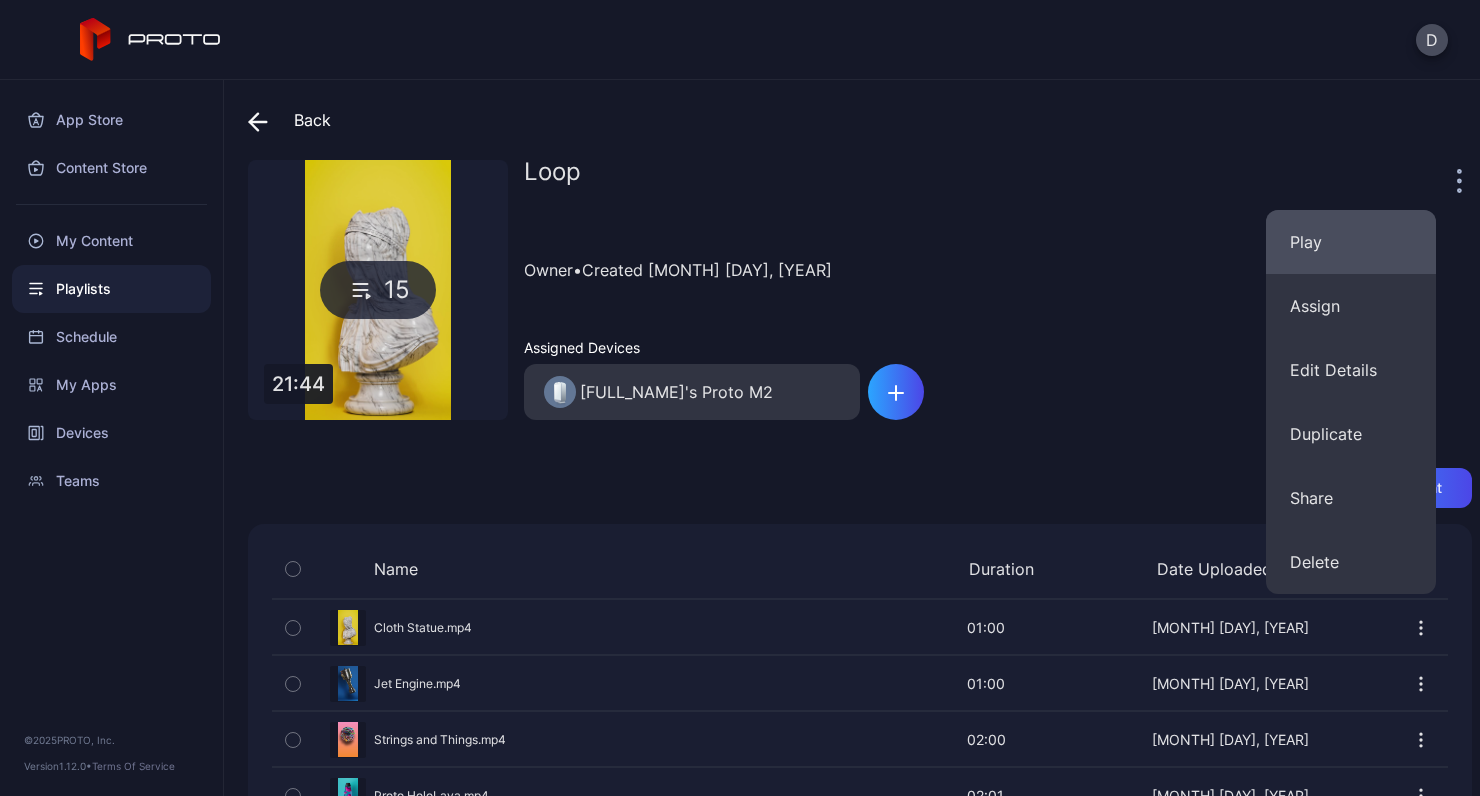 click on "Play" at bounding box center [1351, 242] 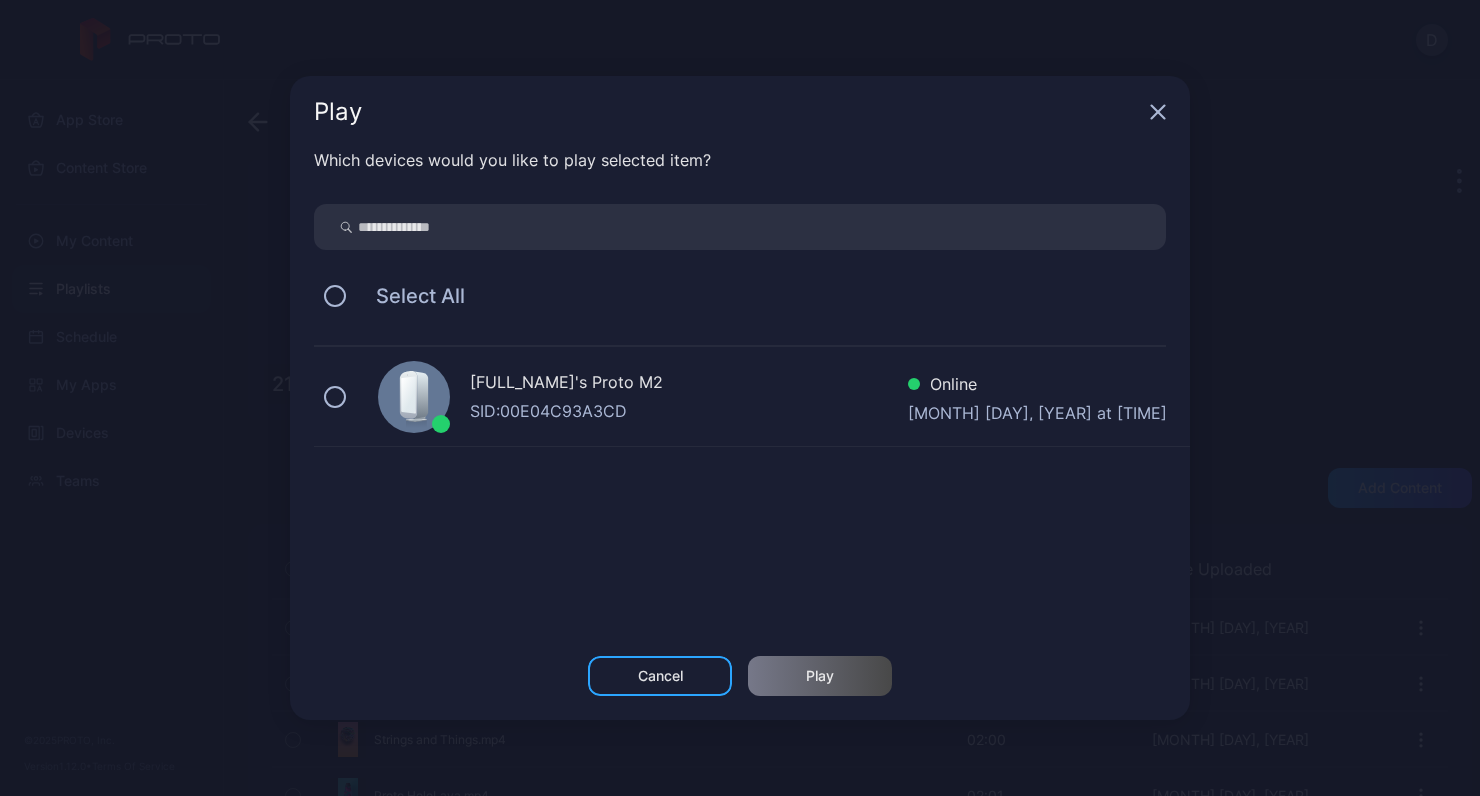 click on "Proto M2 SID:  [HEX_ID] Online [MONTH] [DAY], [YEAR] at [TIME]" at bounding box center (752, 397) 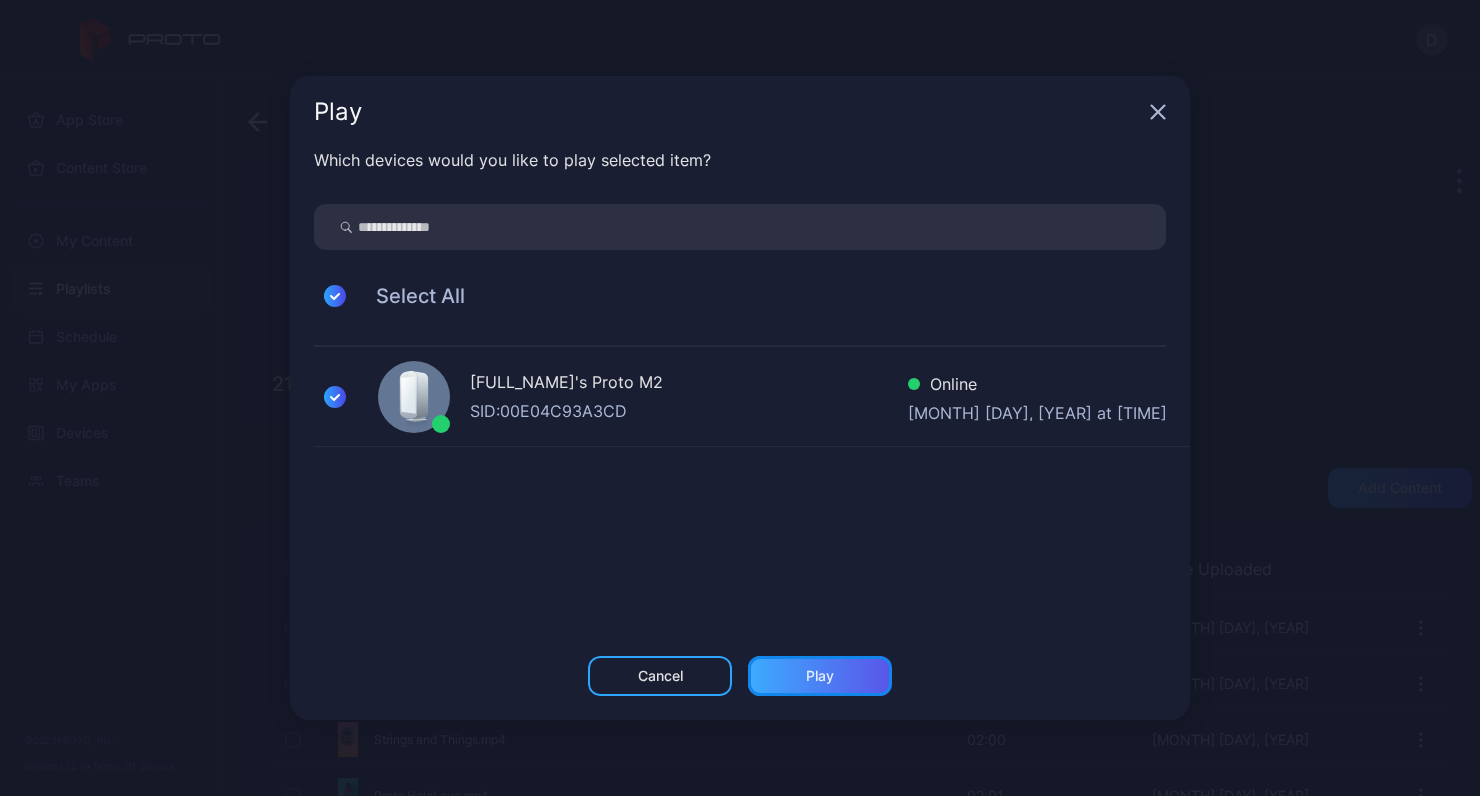 click on "Play" at bounding box center (820, 676) 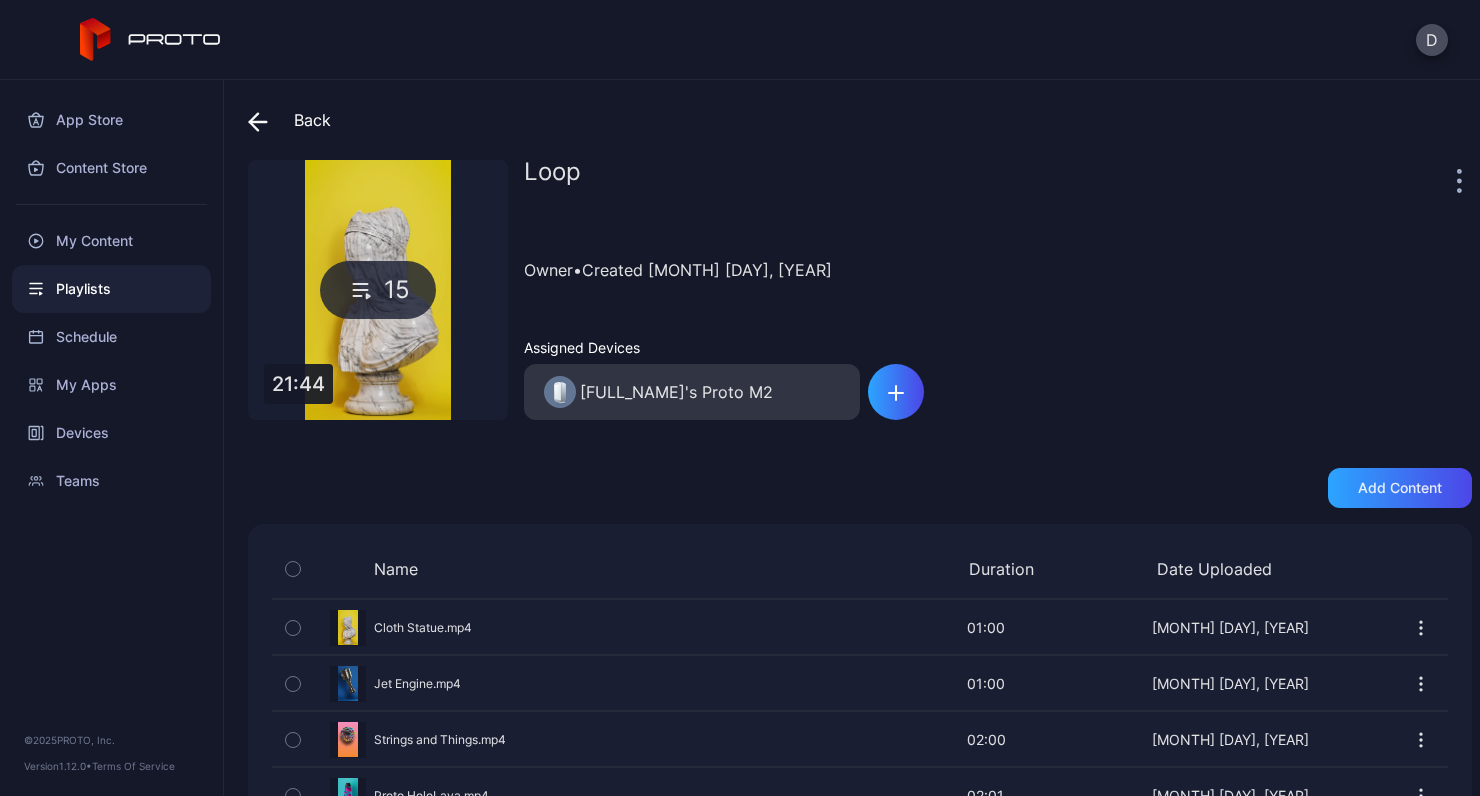 click 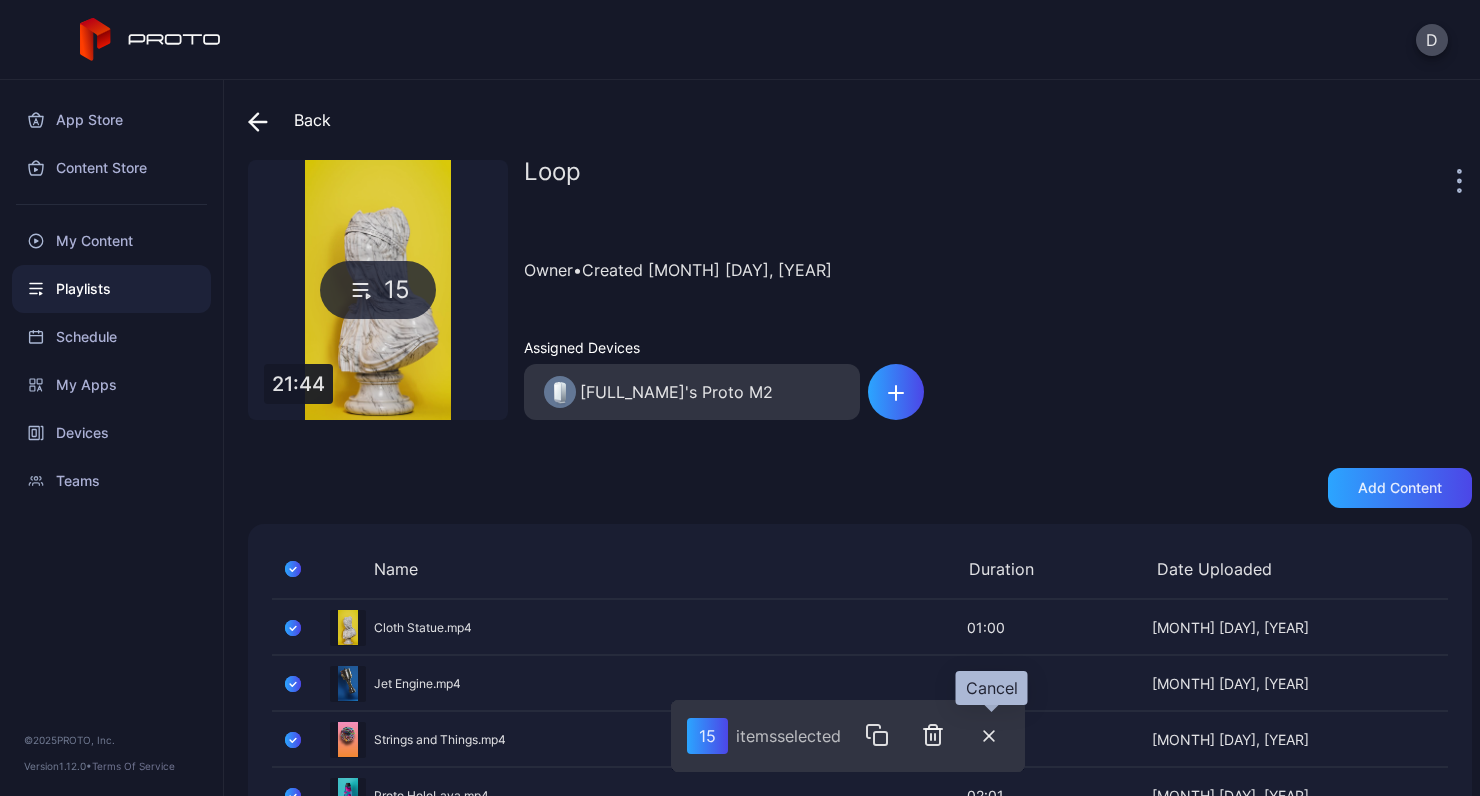 click at bounding box center (989, 736) 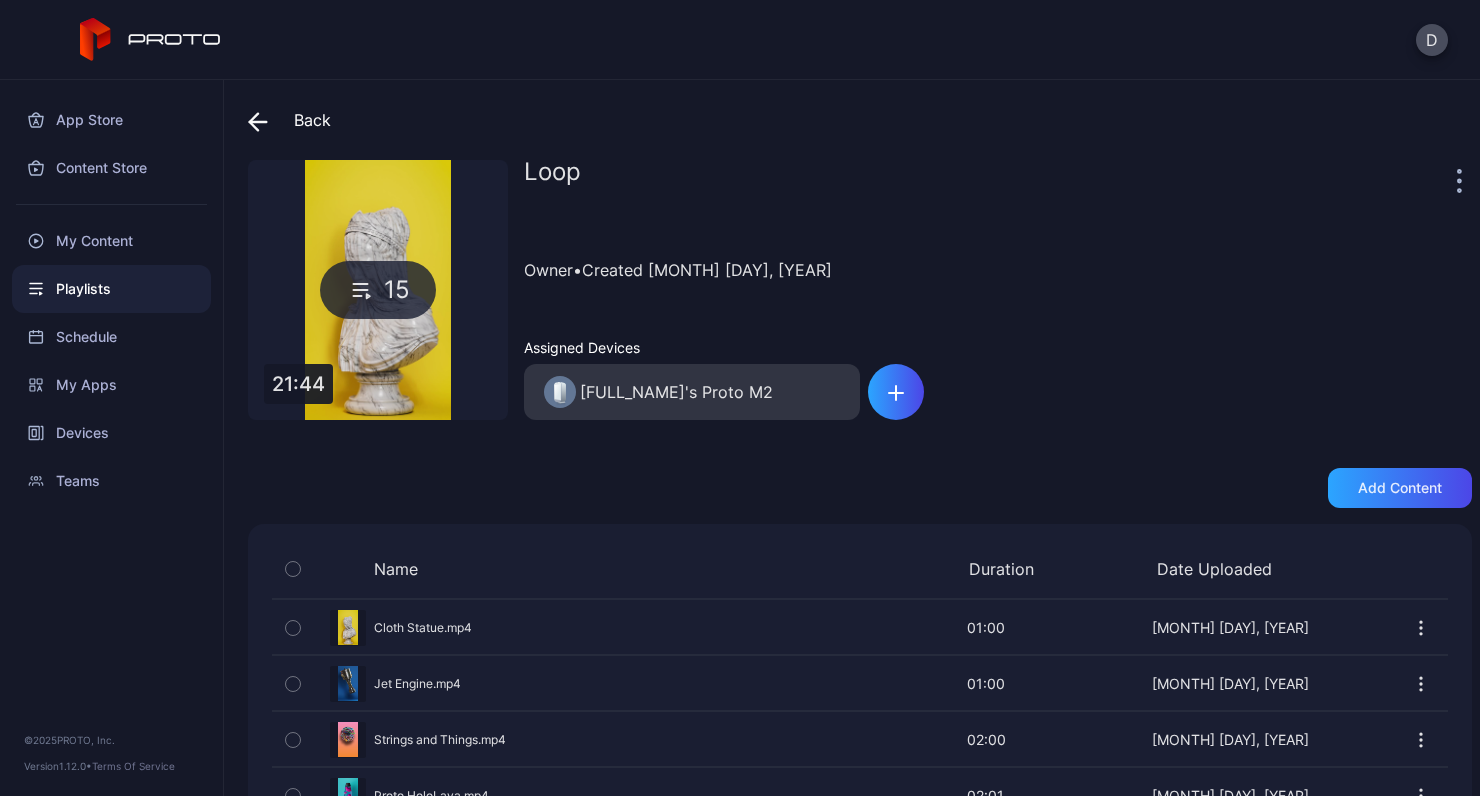 click at bounding box center (263, 120) 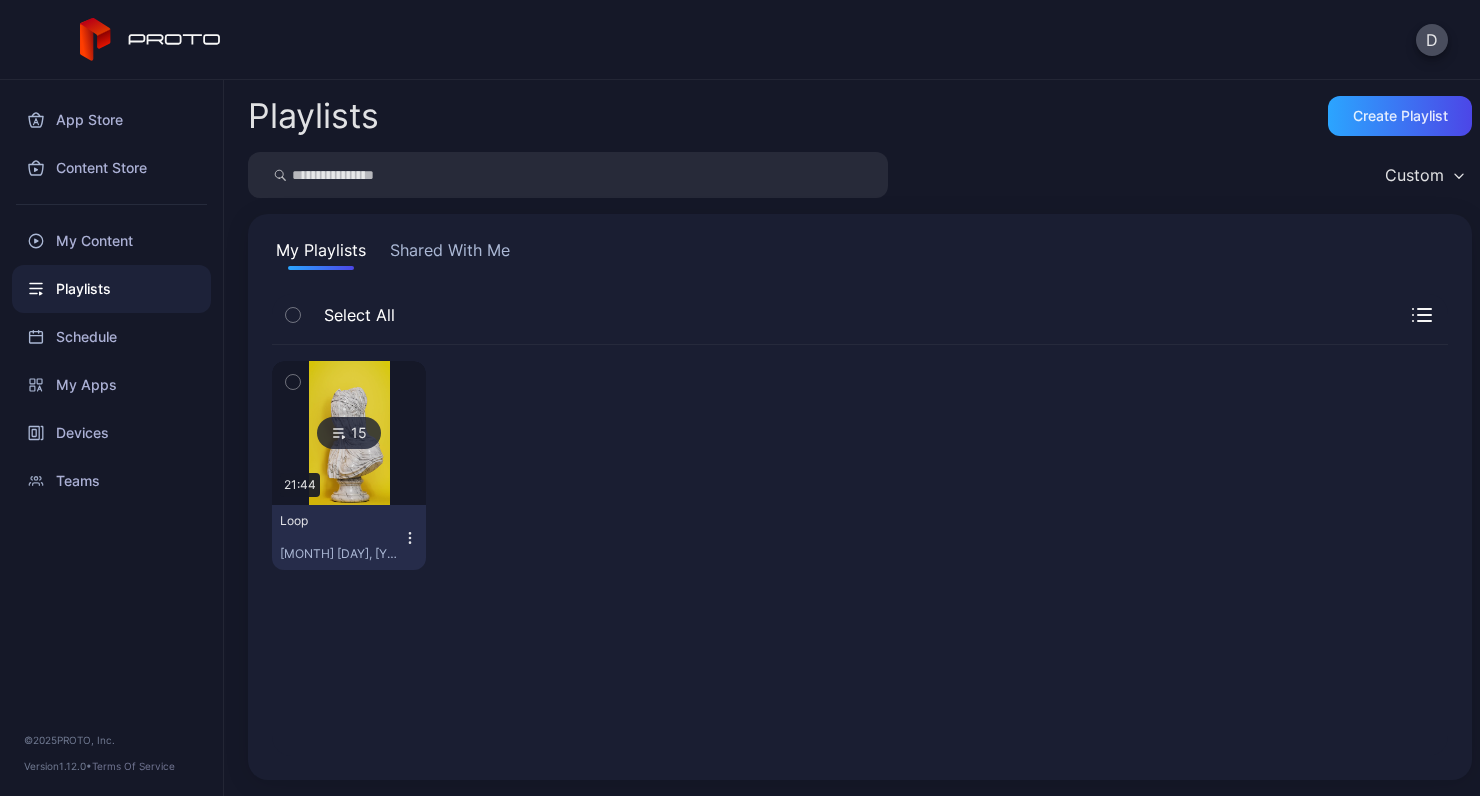 click 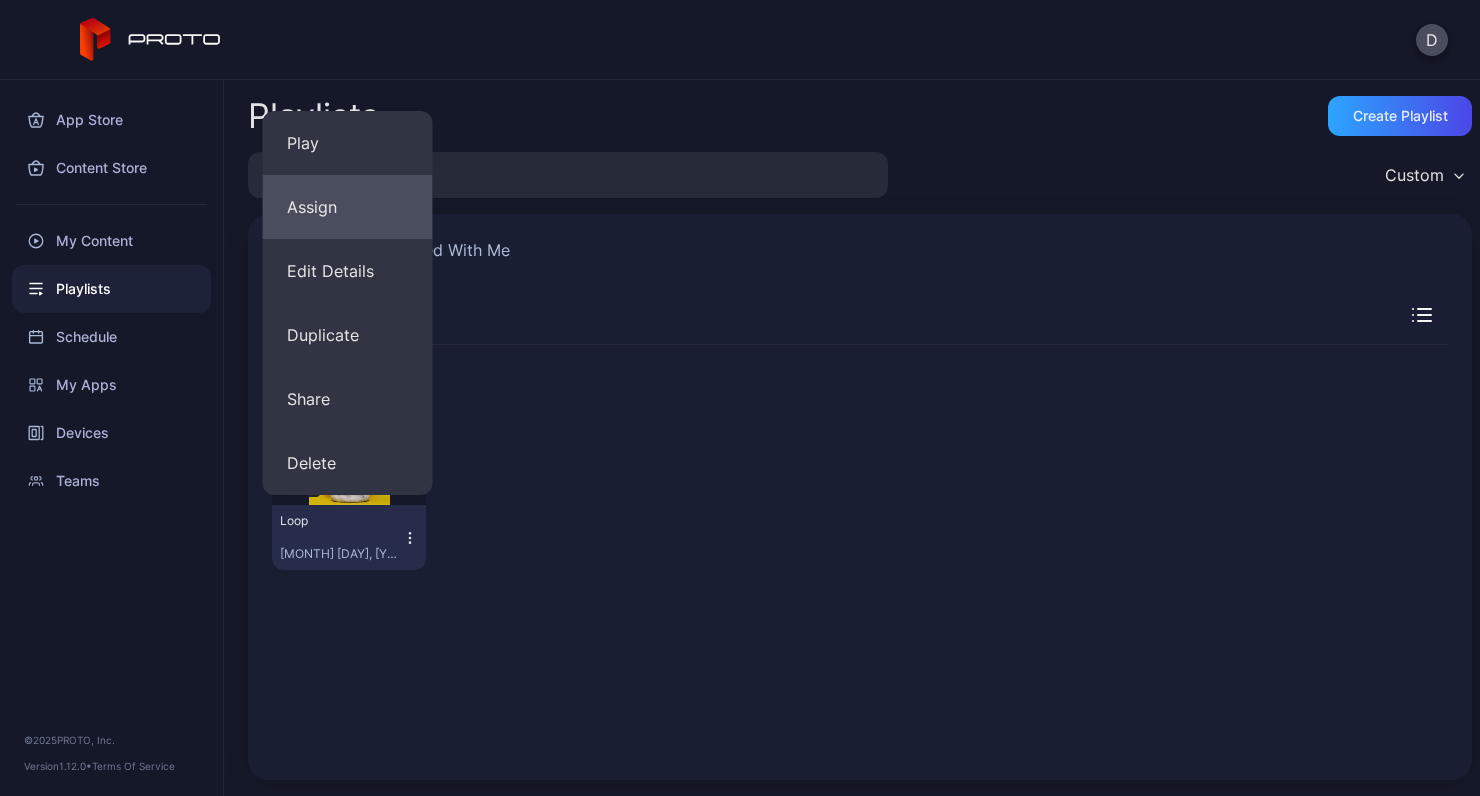 click on "Assign" at bounding box center (348, 207) 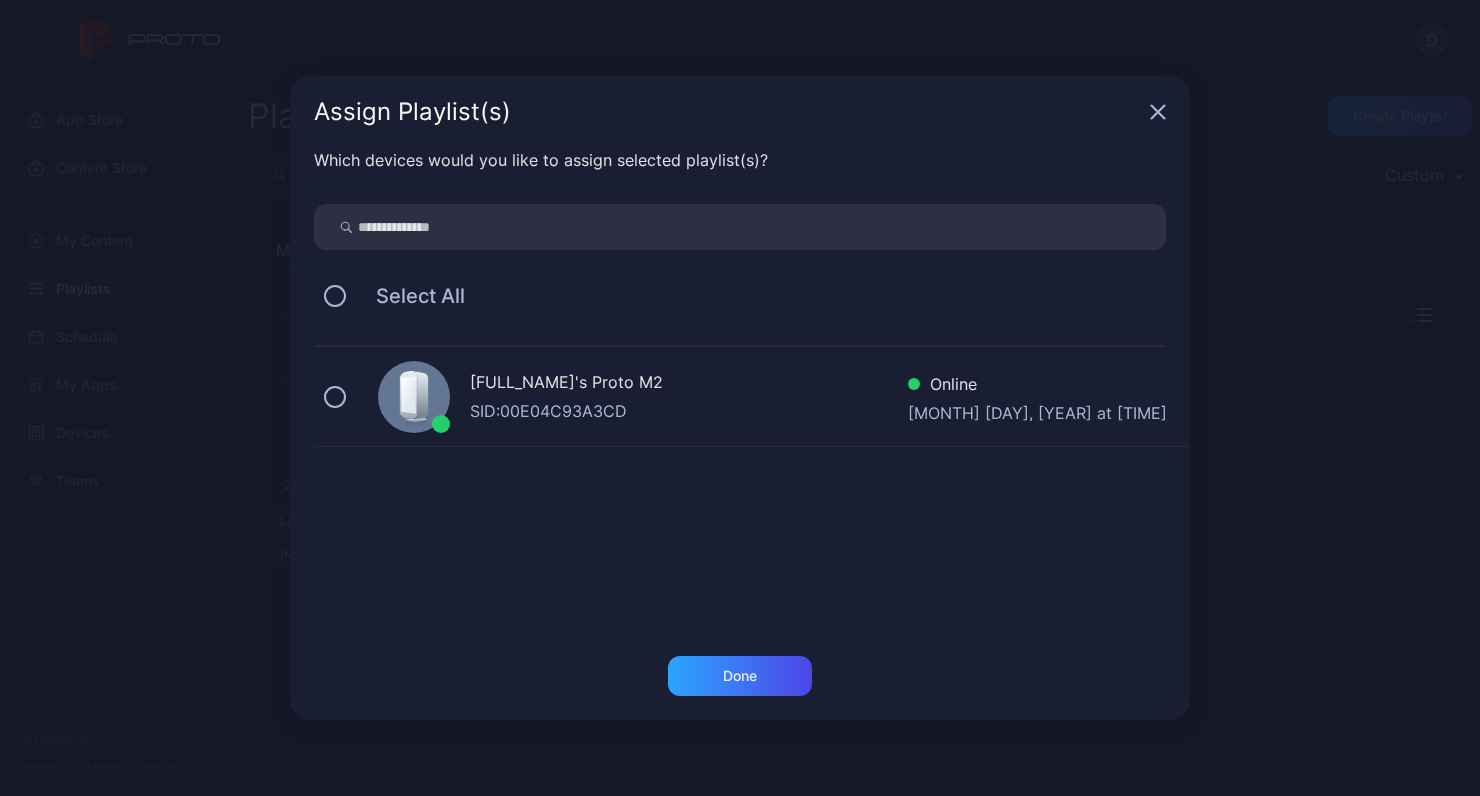 click on "Proto M2 SID:  [HEX_ID] Online [MONTH] [DAY], [YEAR] at [TIME]" at bounding box center (752, 397) 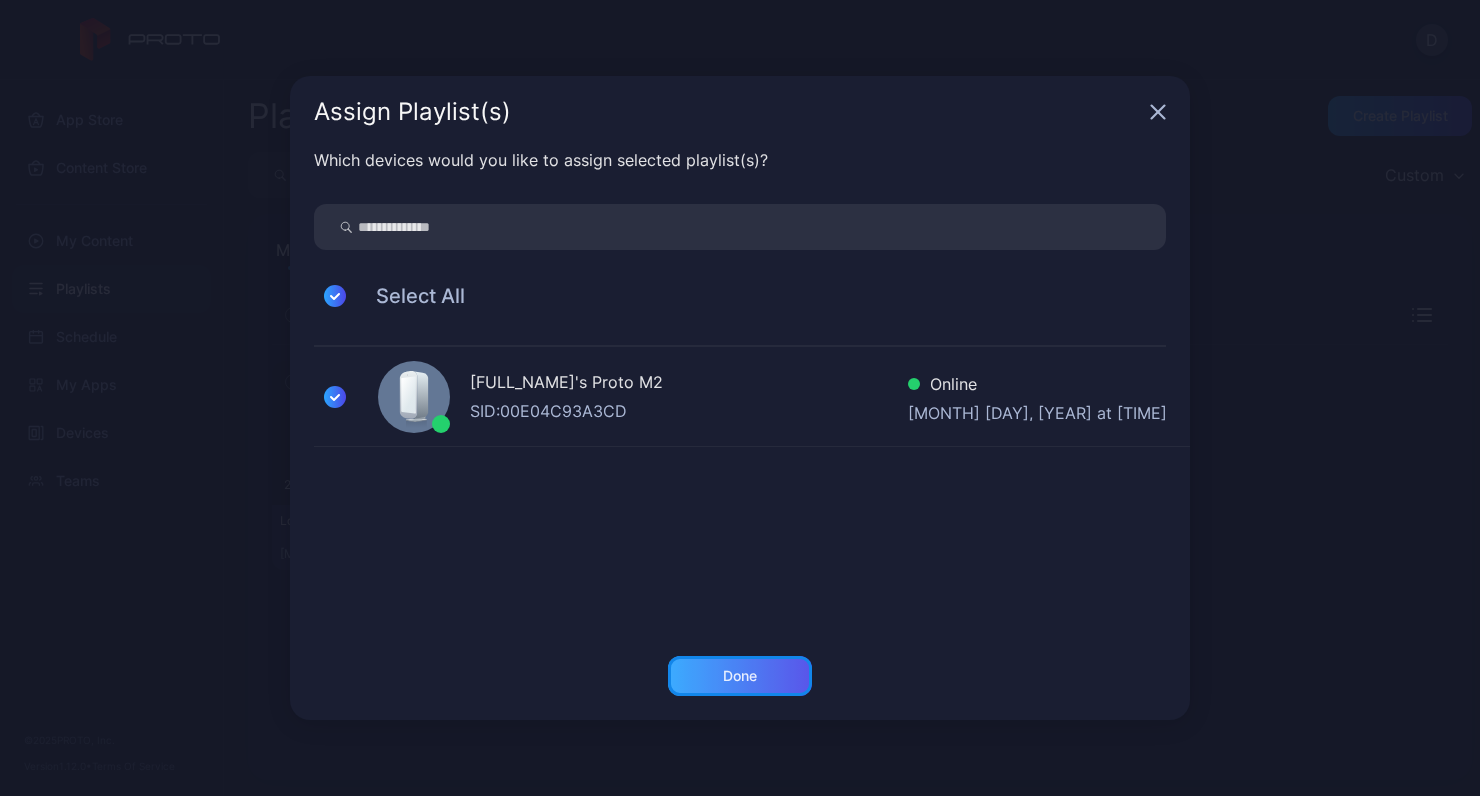 click on "Done" at bounding box center [740, 676] 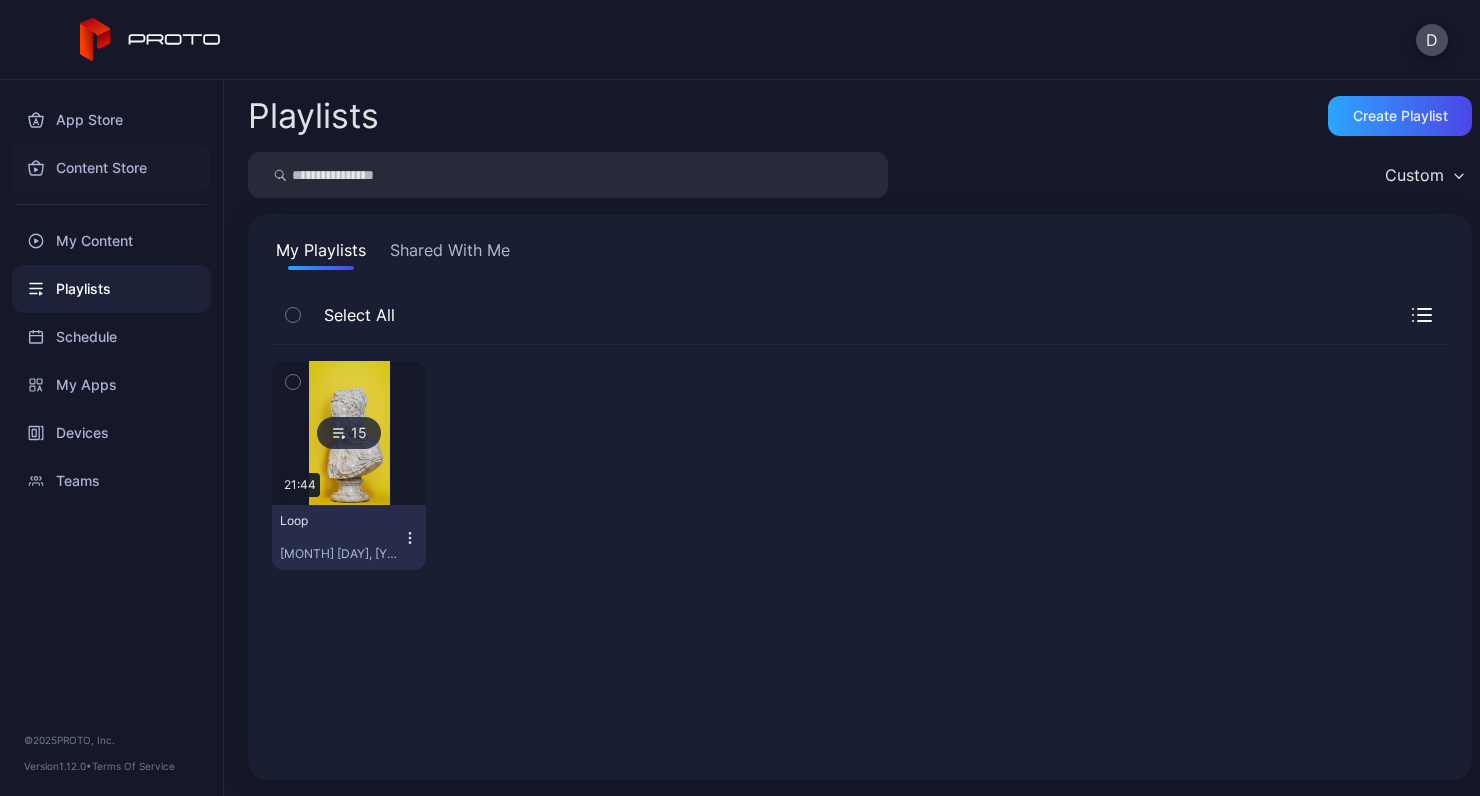 click on "Content Store" at bounding box center (111, 168) 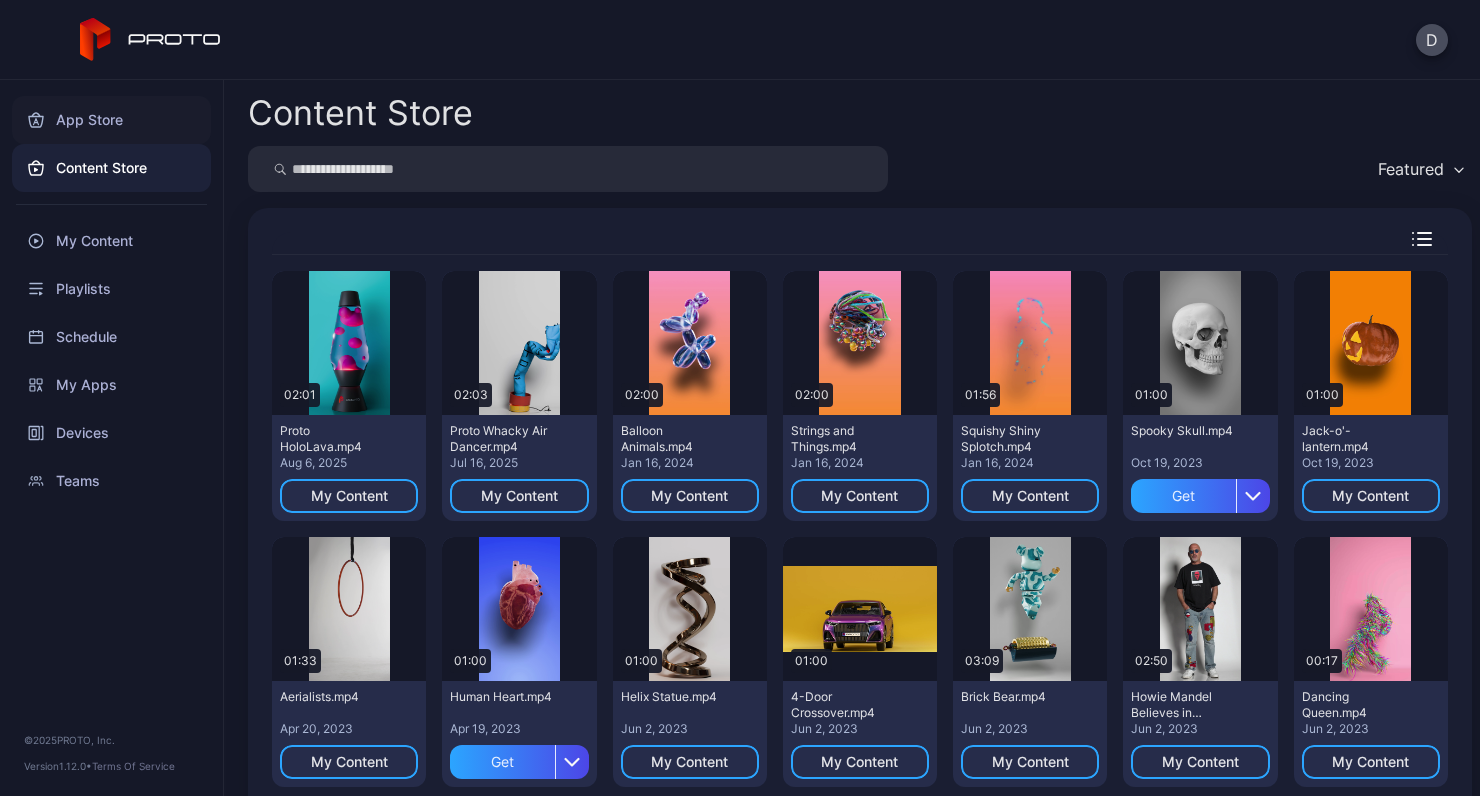click on "App Store" at bounding box center (111, 120) 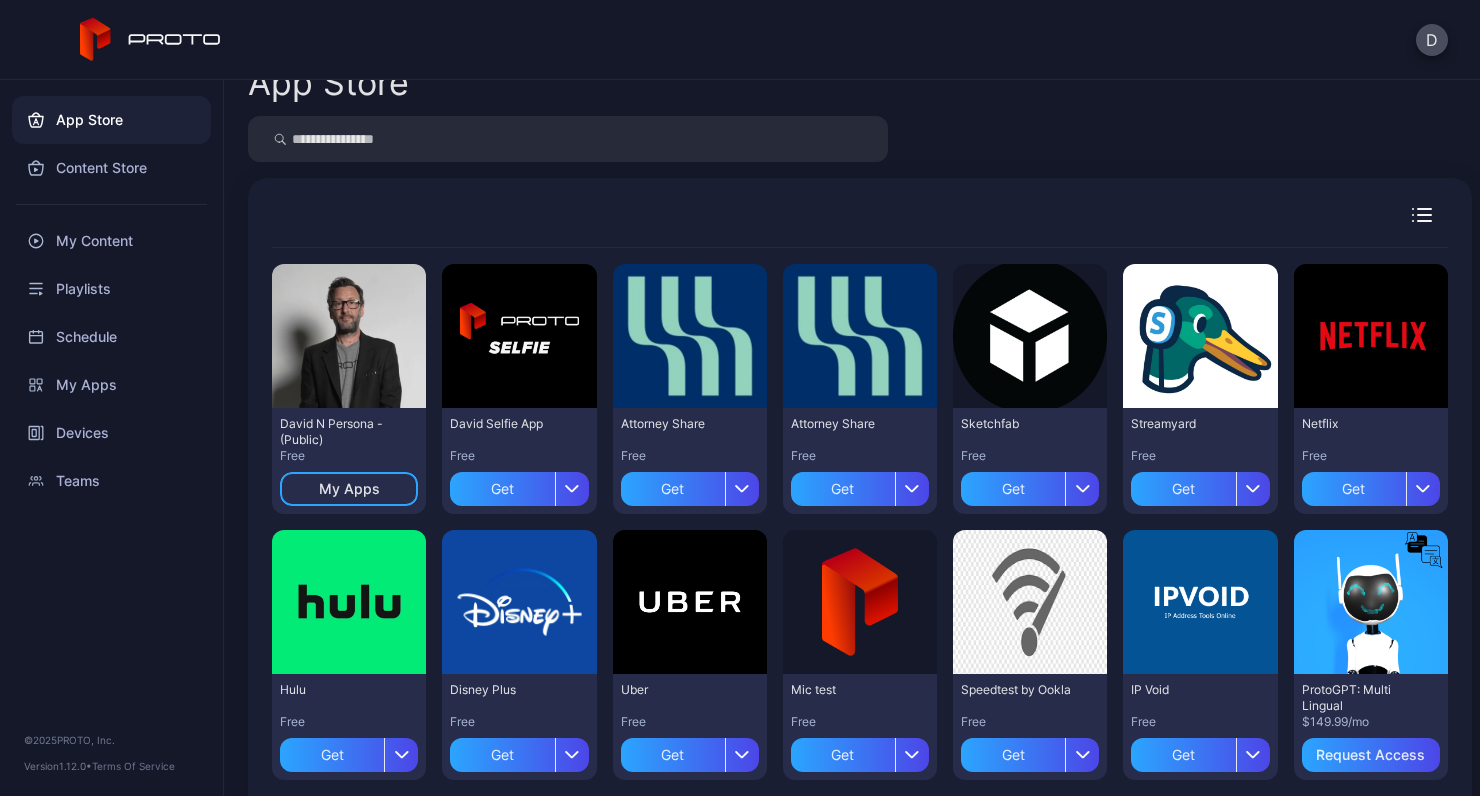 scroll, scrollTop: 24, scrollLeft: 0, axis: vertical 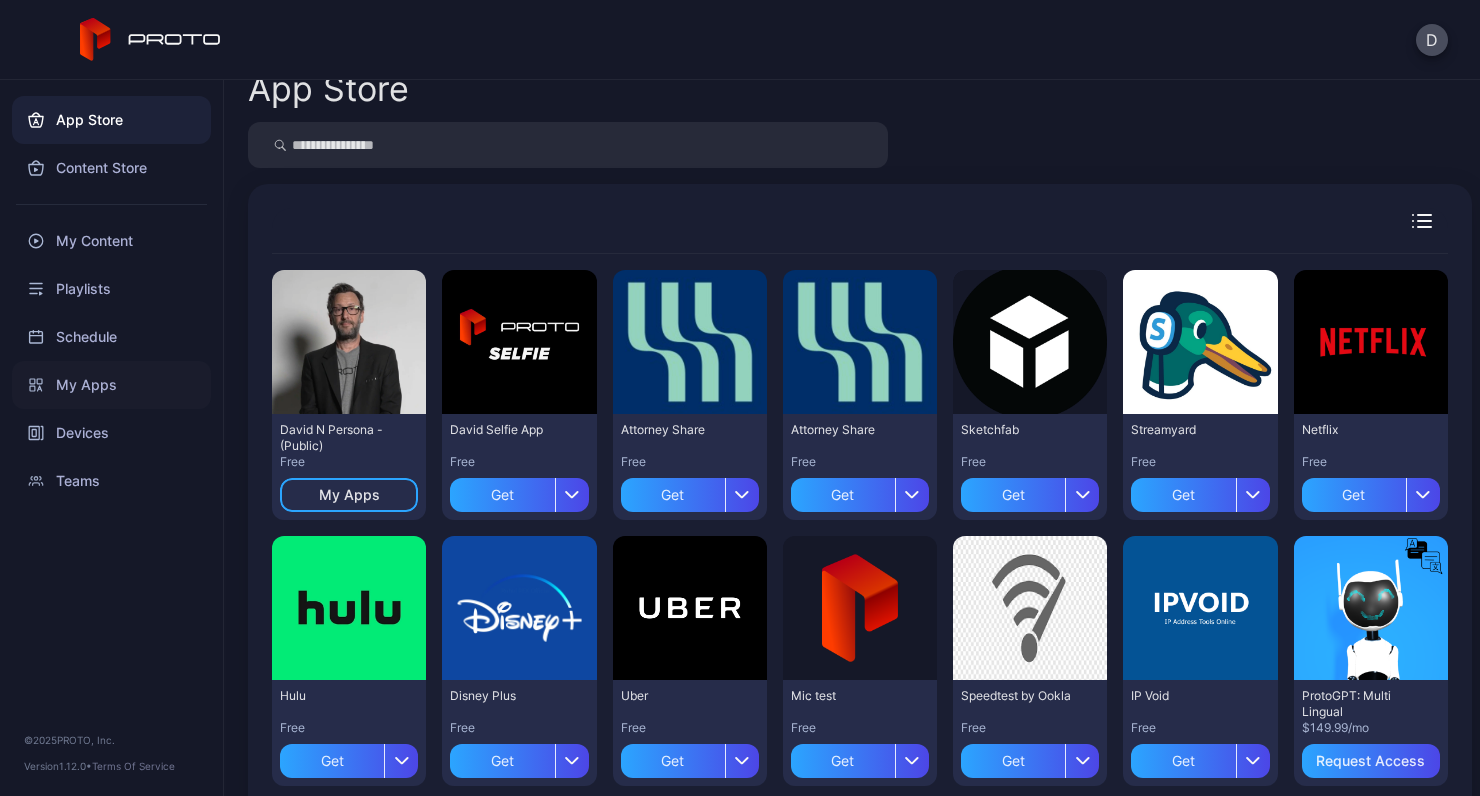 click on "My Apps" at bounding box center (111, 385) 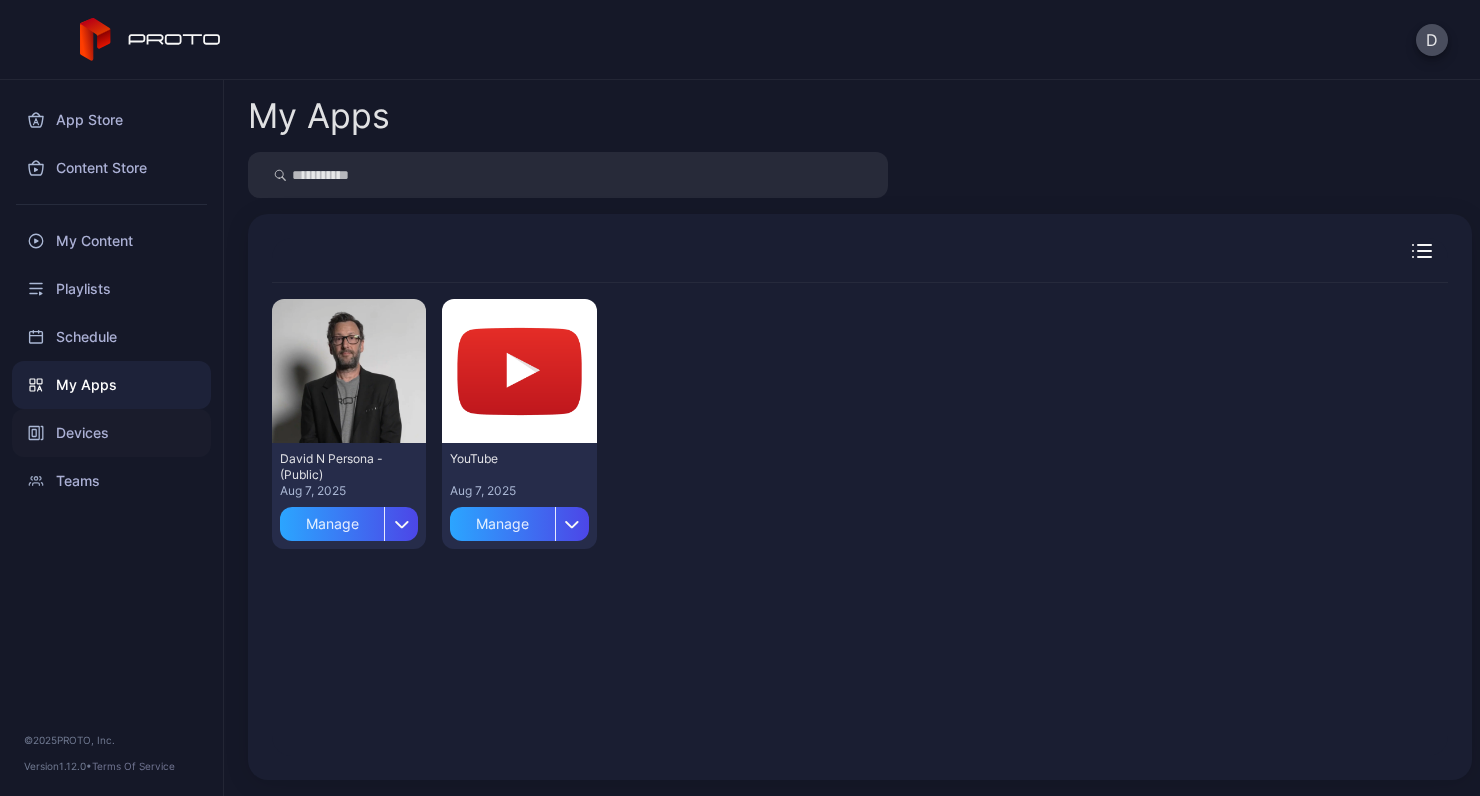 click on "Devices" at bounding box center [111, 433] 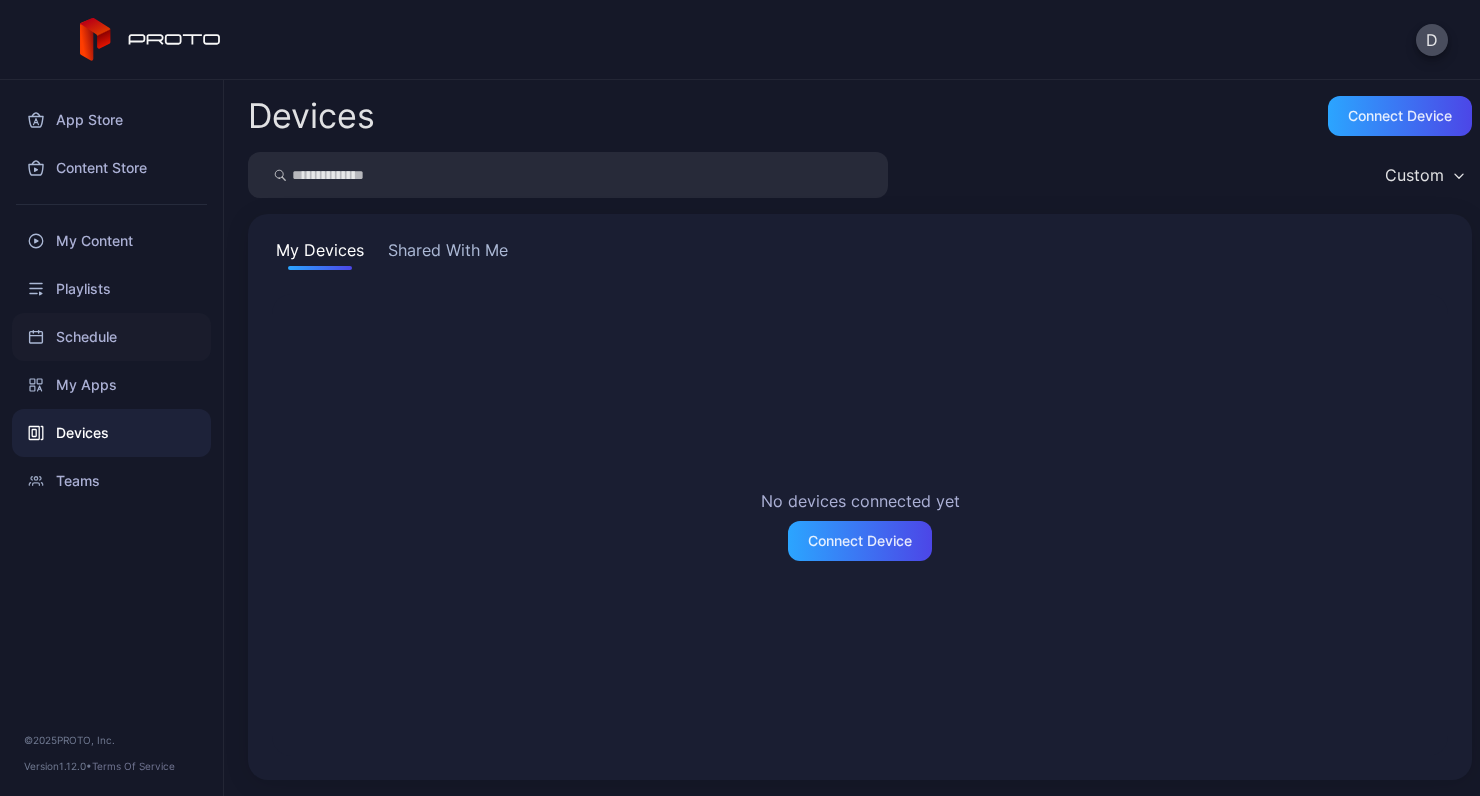 click on "Schedule" at bounding box center (111, 337) 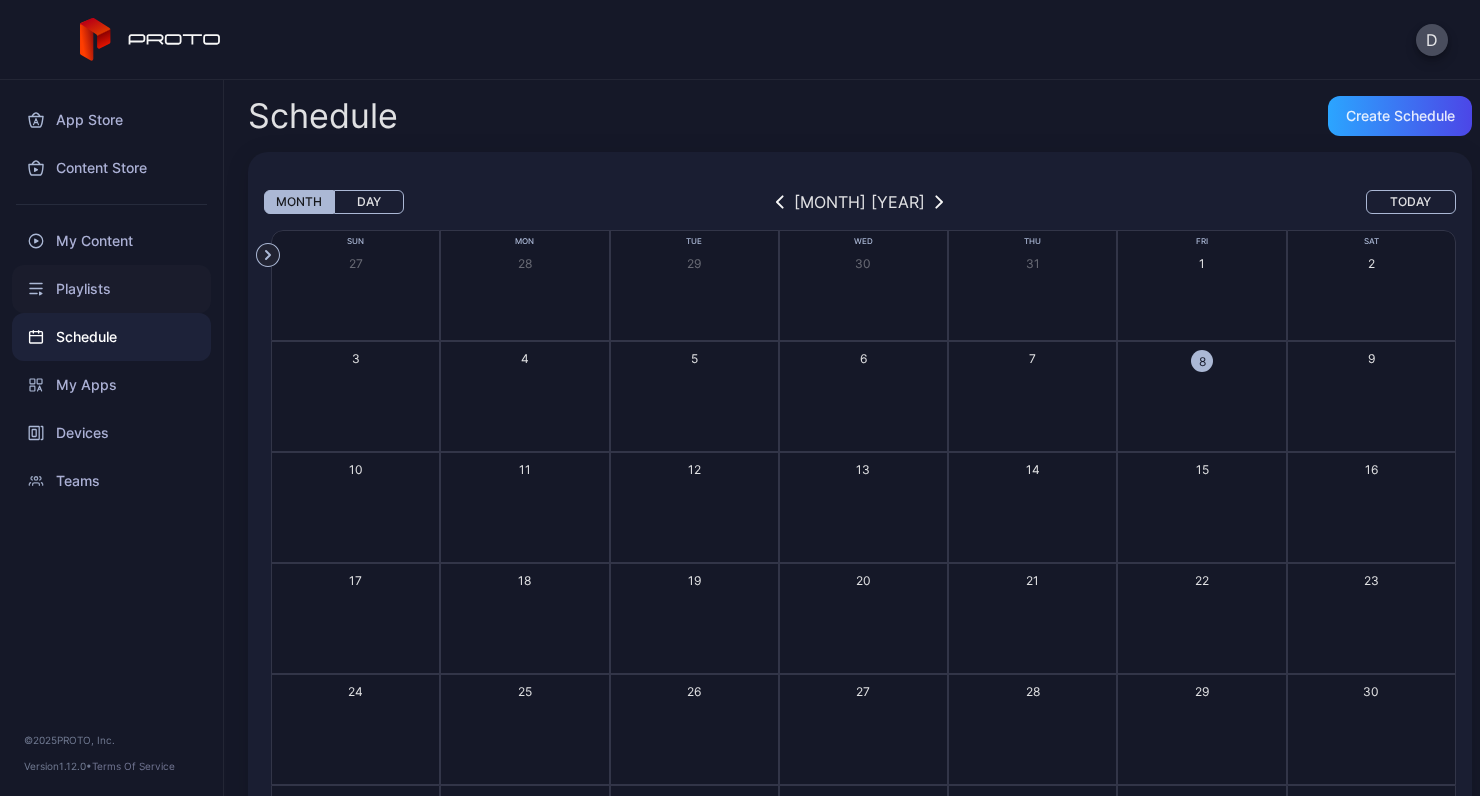 click on "Playlists" at bounding box center (111, 289) 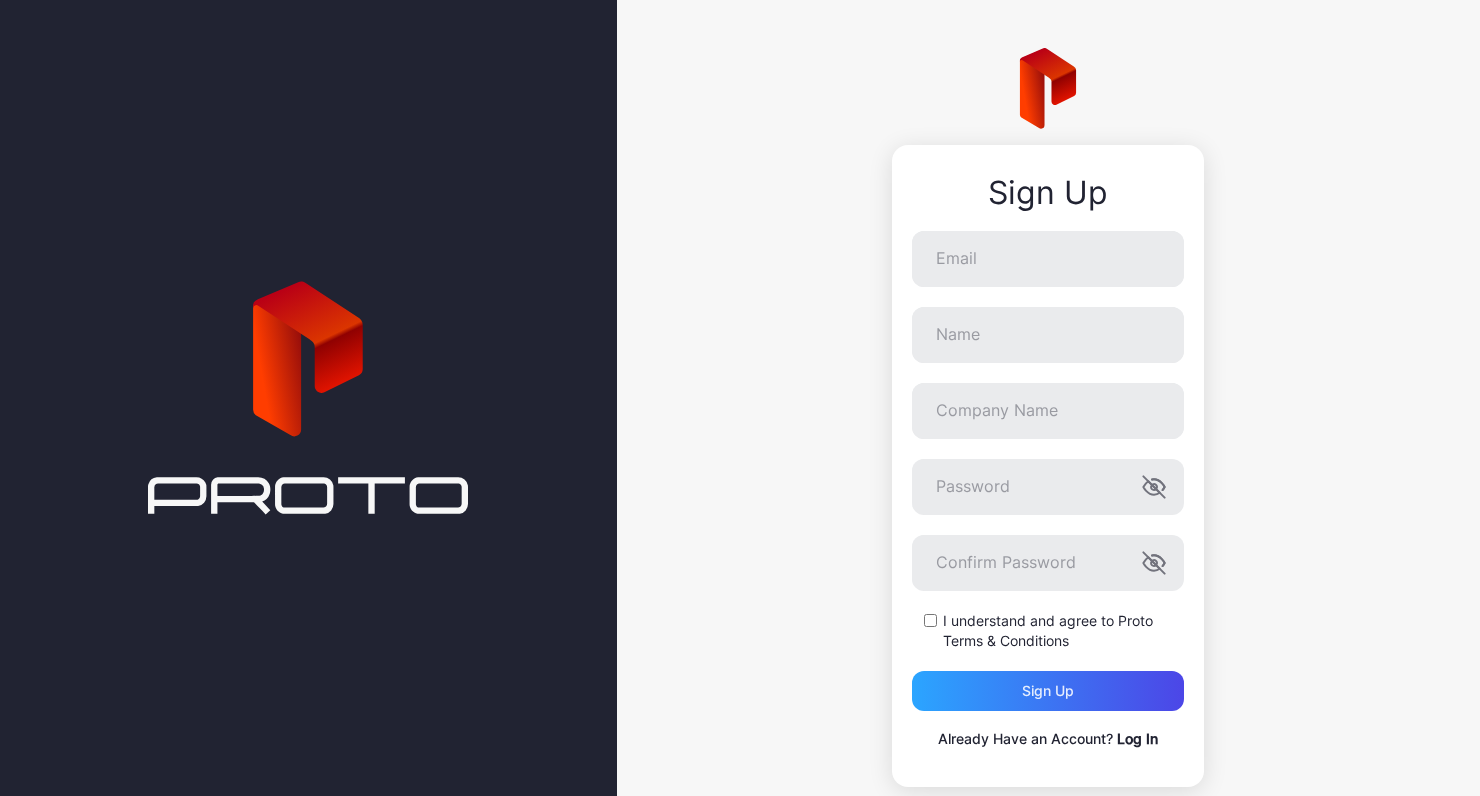 scroll, scrollTop: 0, scrollLeft: 0, axis: both 